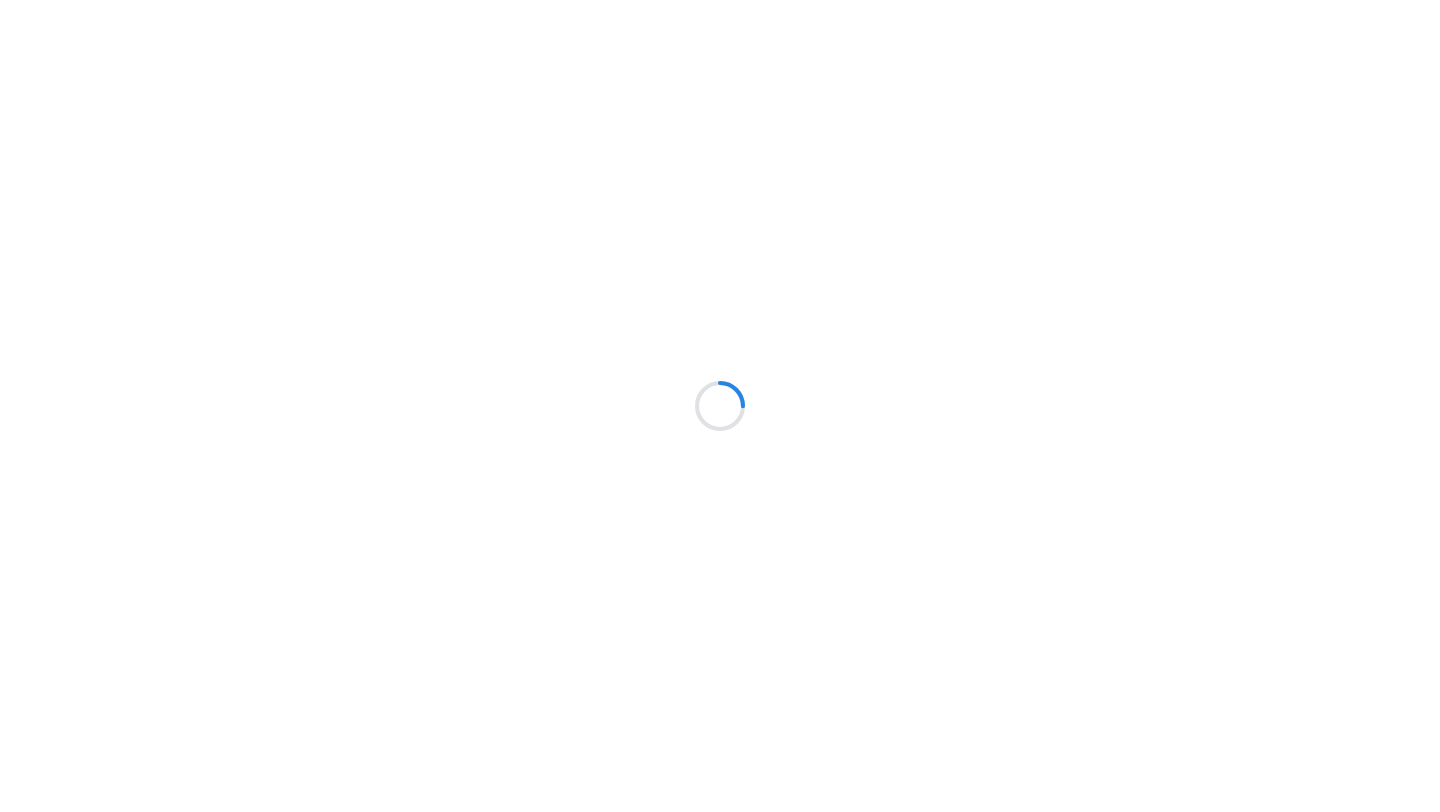 scroll, scrollTop: 0, scrollLeft: 0, axis: both 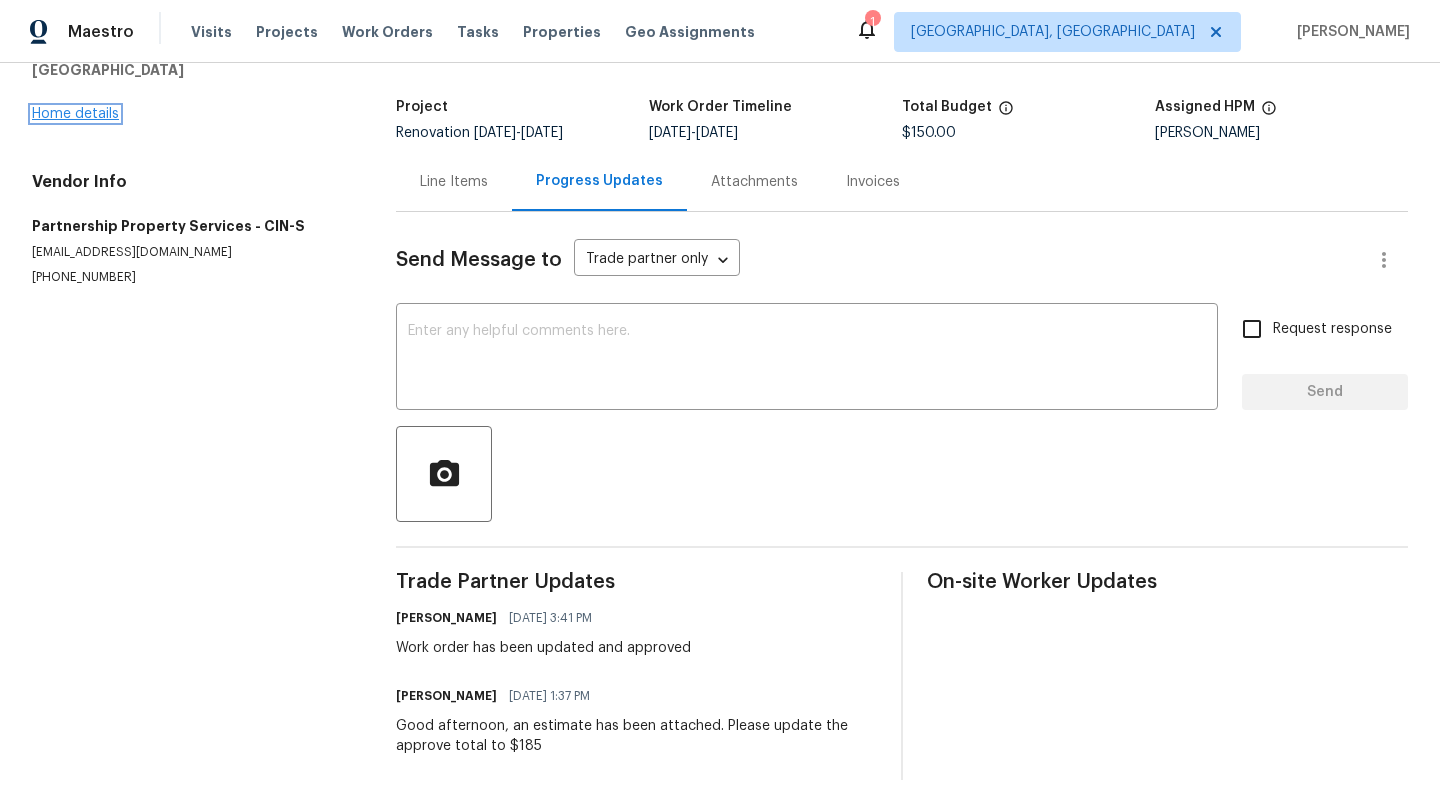click on "Home details" at bounding box center (75, 114) 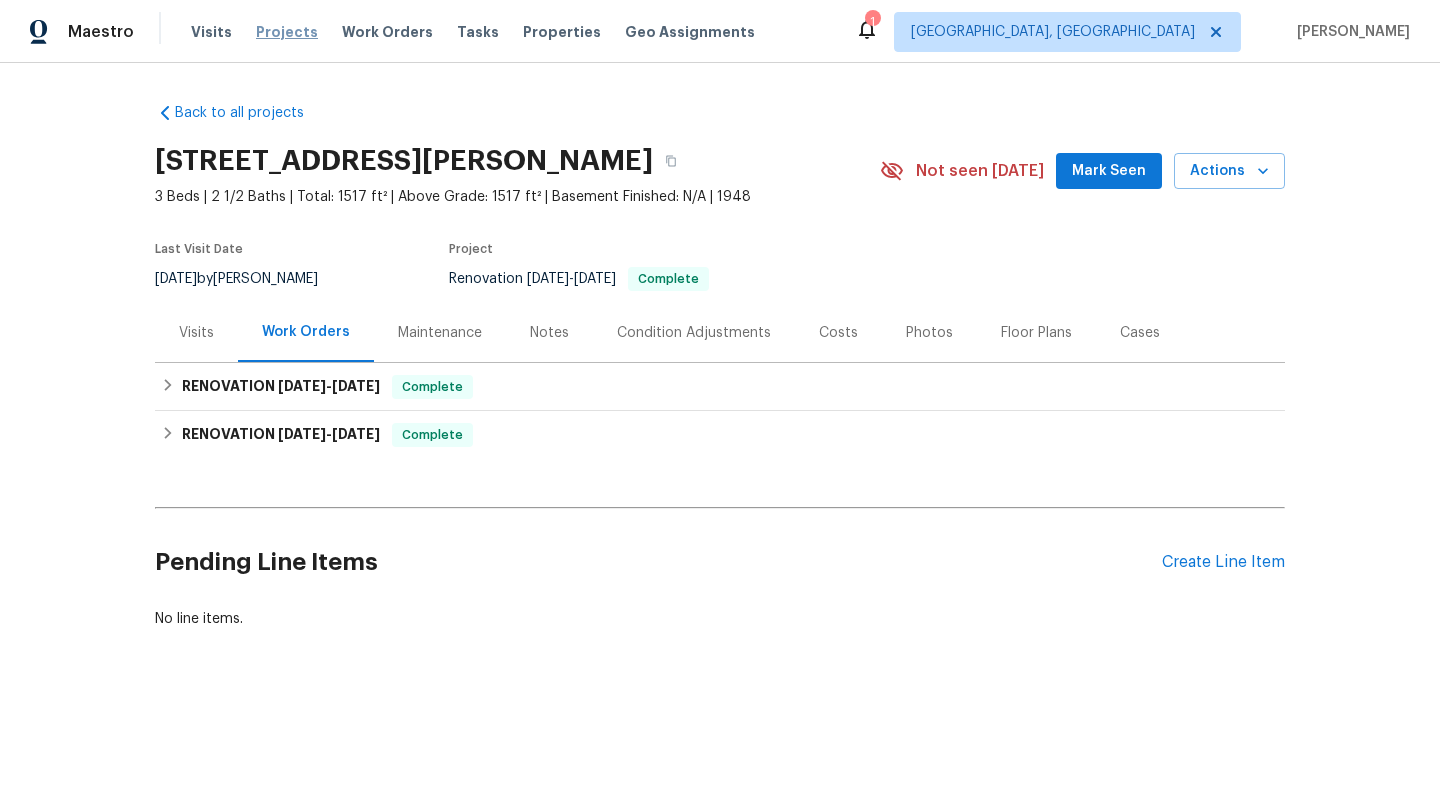 click on "Projects" at bounding box center [287, 32] 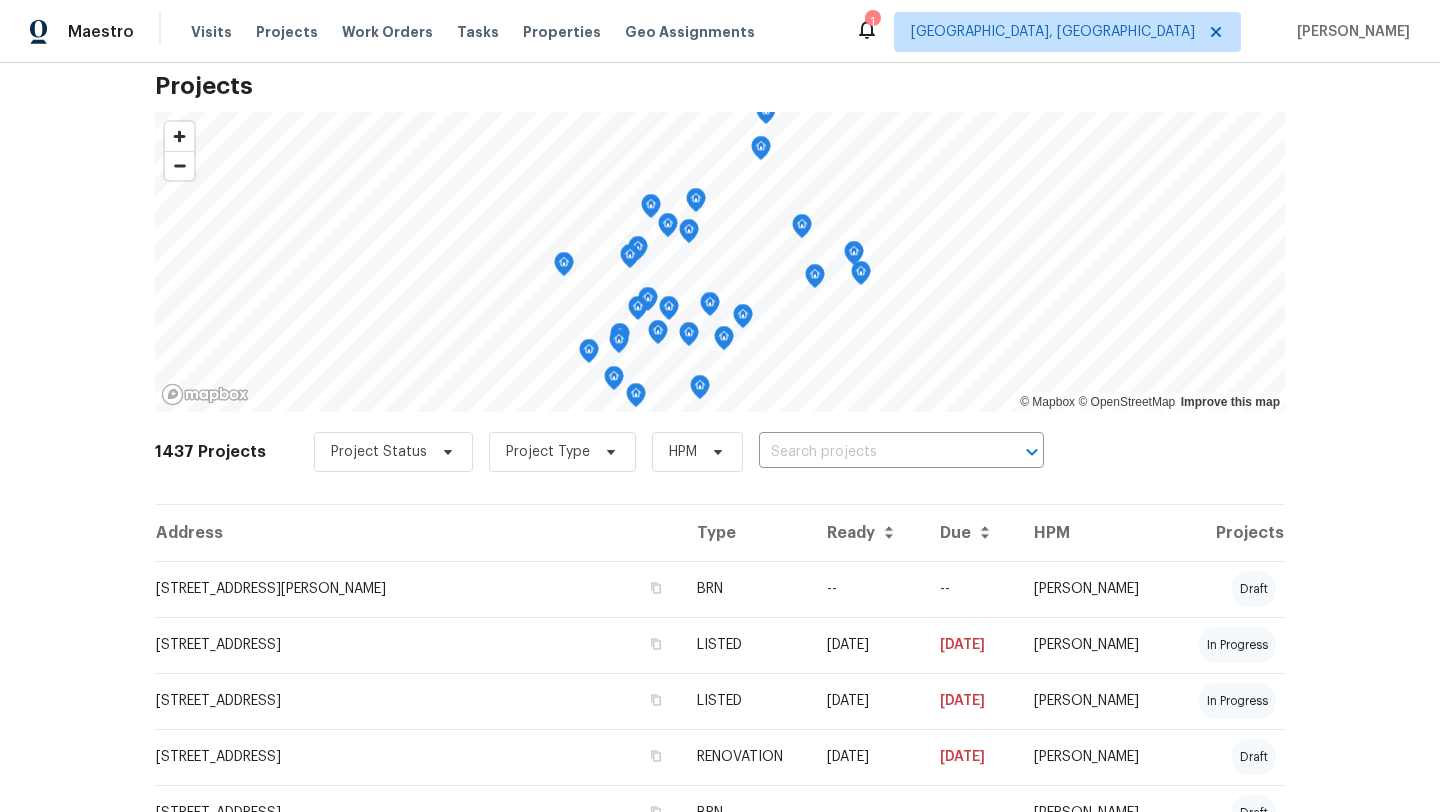 scroll, scrollTop: 0, scrollLeft: 0, axis: both 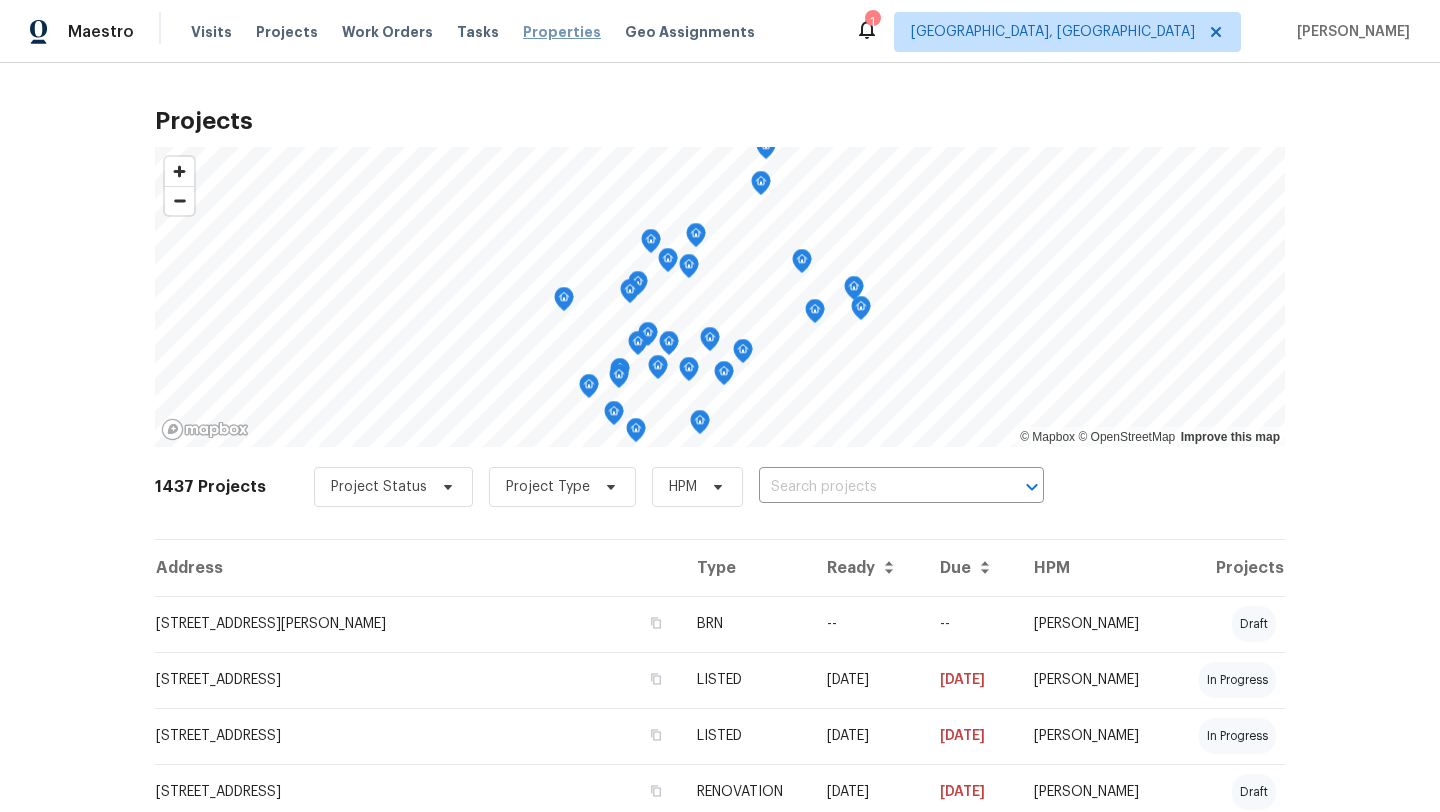 click on "Properties" at bounding box center [562, 32] 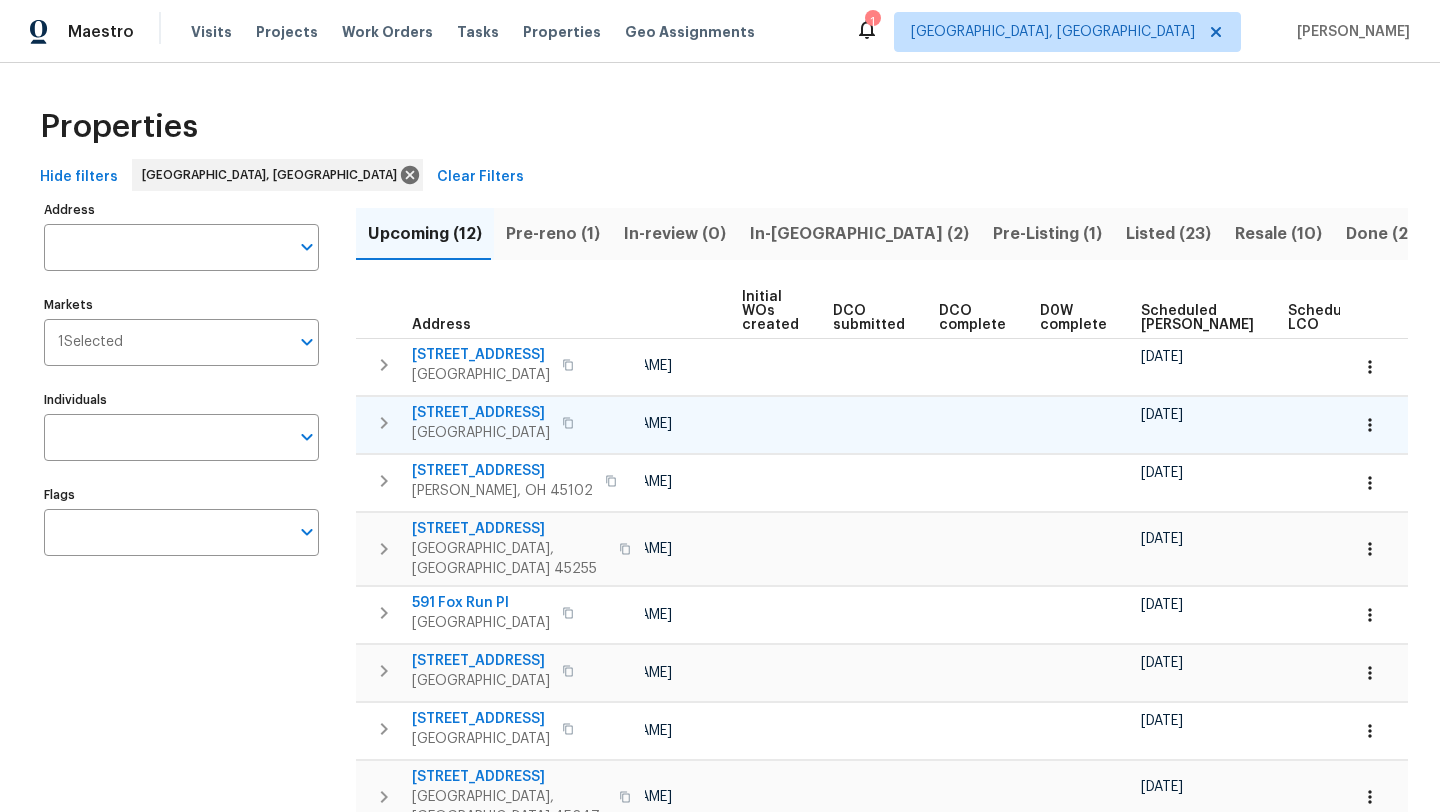 scroll, scrollTop: 0, scrollLeft: 221, axis: horizontal 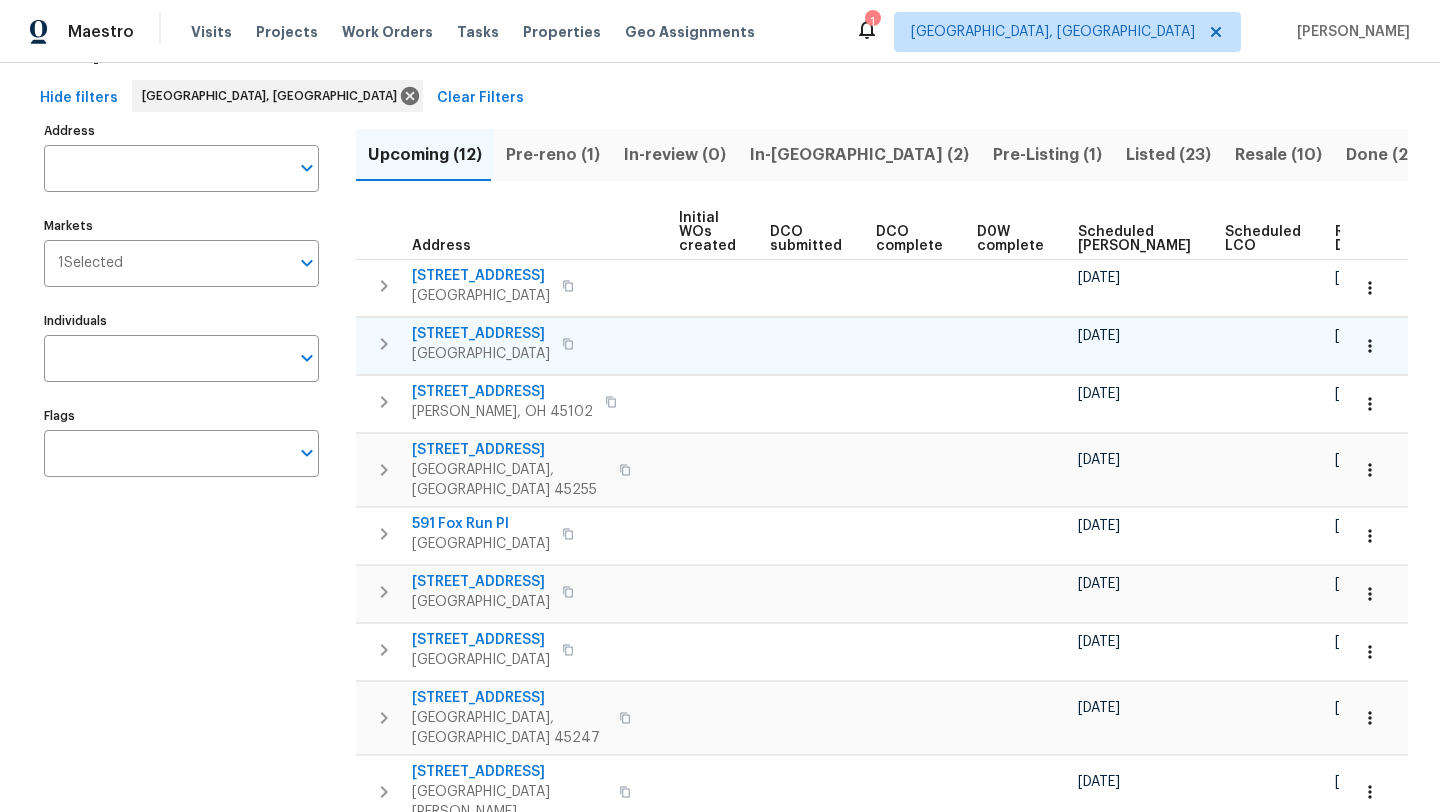 click on "4953 Alvernovalley Ct" at bounding box center (481, 334) 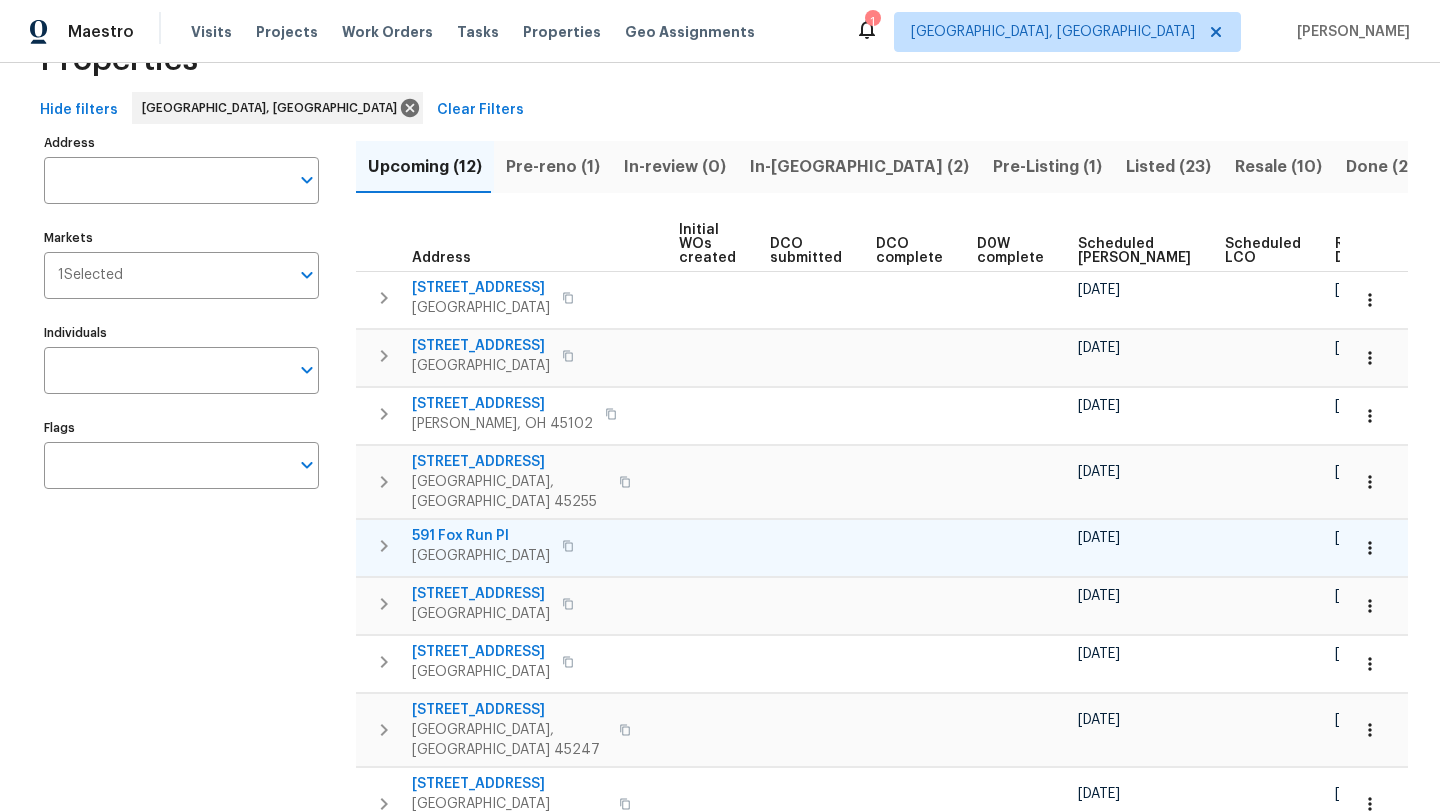 scroll, scrollTop: 0, scrollLeft: 0, axis: both 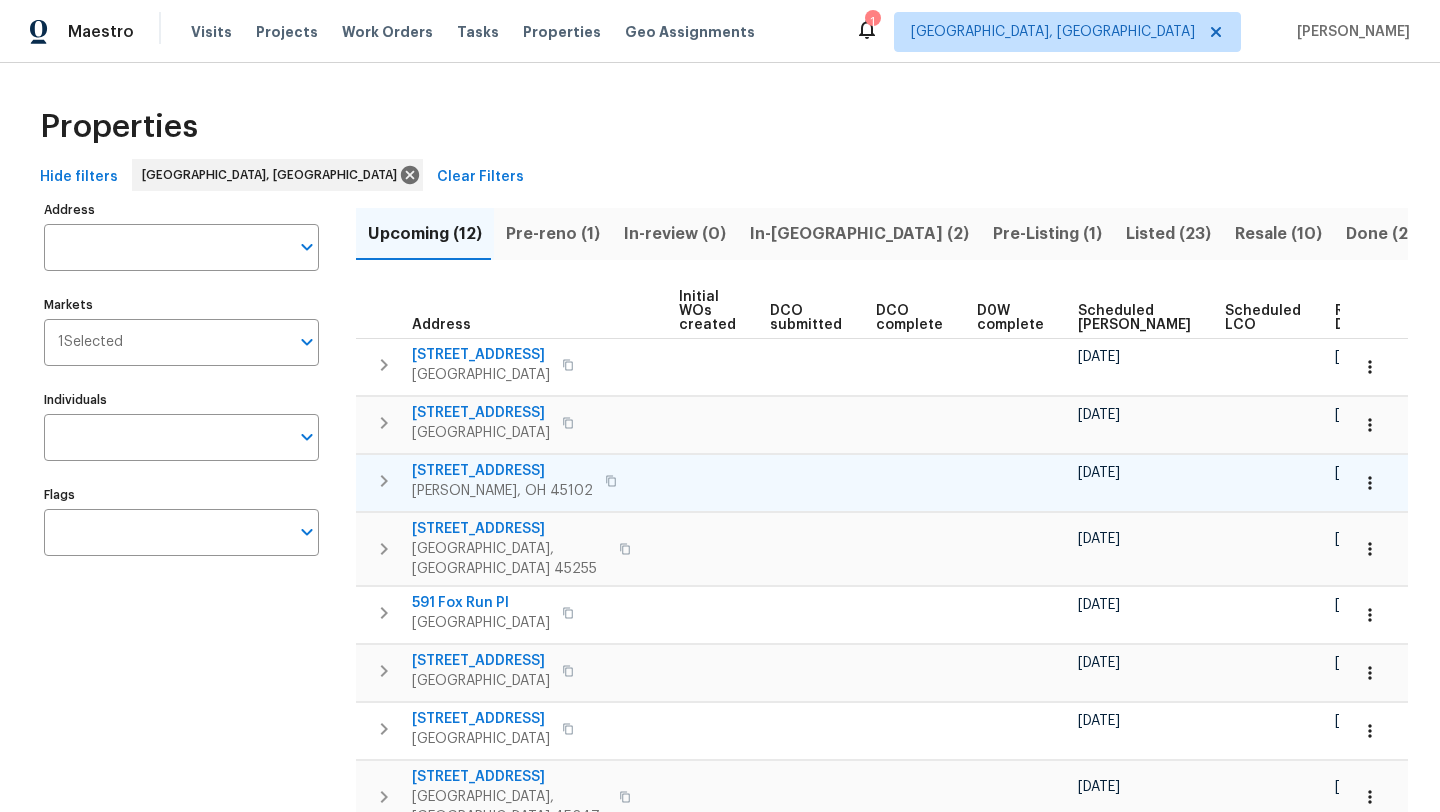 click on "3965 Applegate Ct" at bounding box center (502, 471) 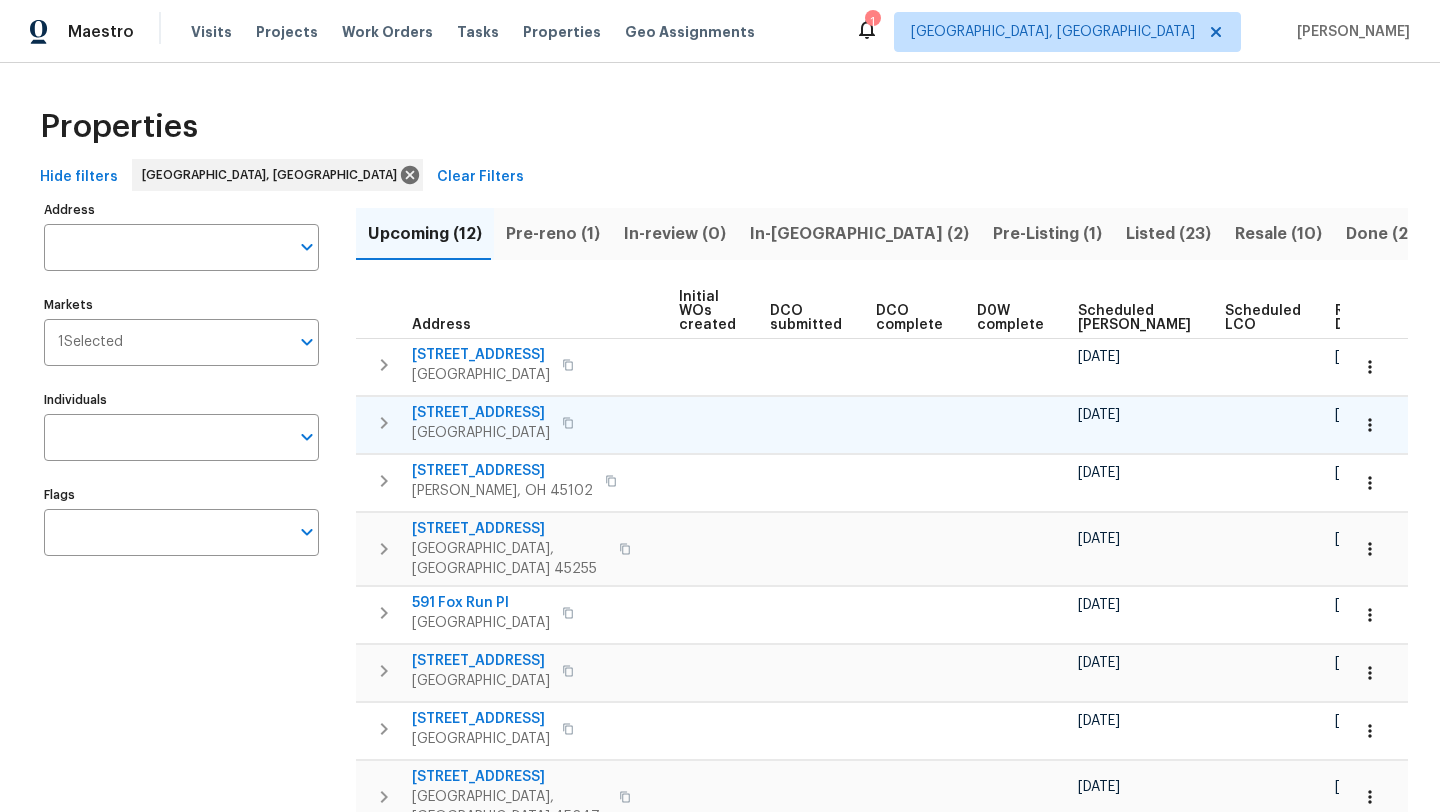 click on "4953 Alvernovalley Ct" at bounding box center (481, 413) 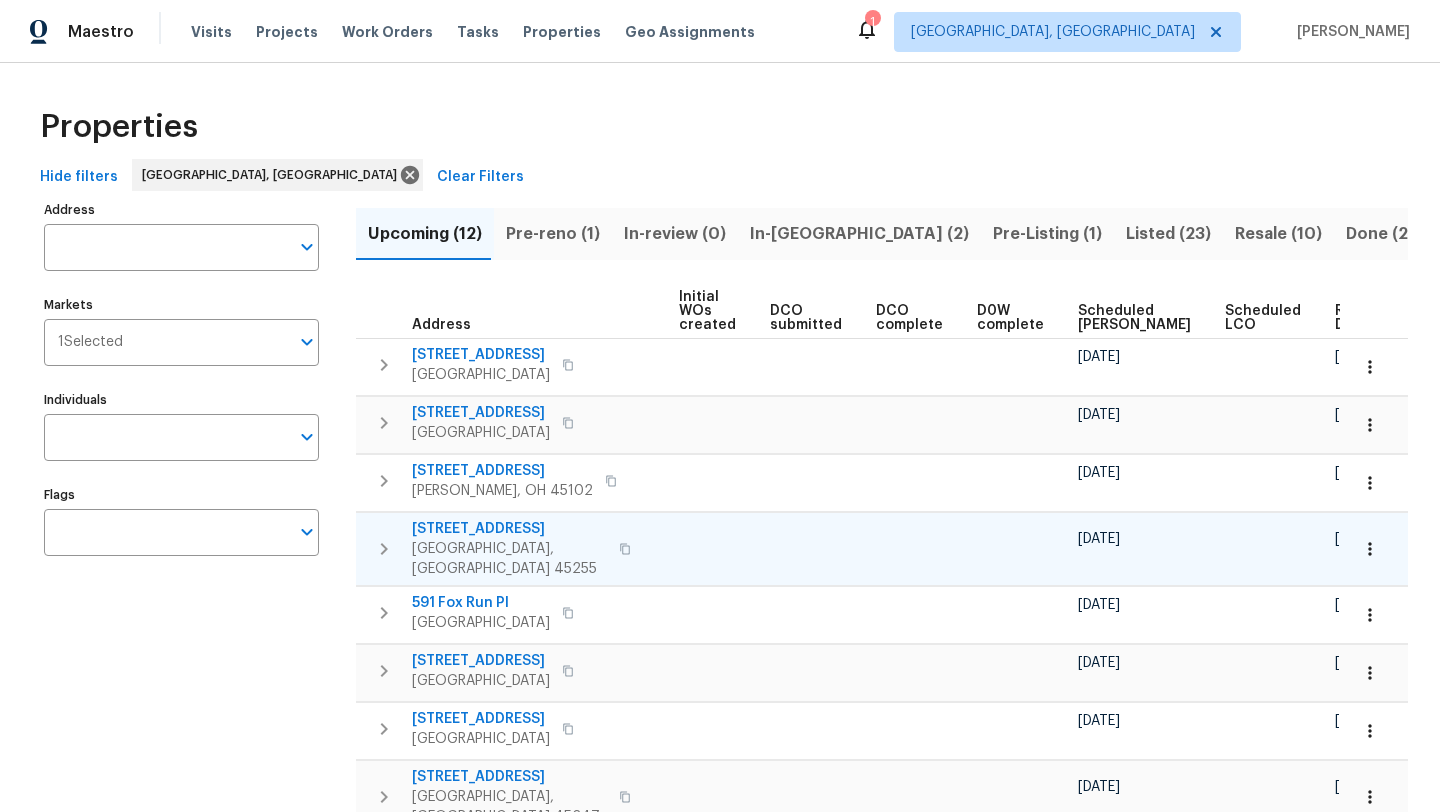 click on "[STREET_ADDRESS]" at bounding box center [509, 529] 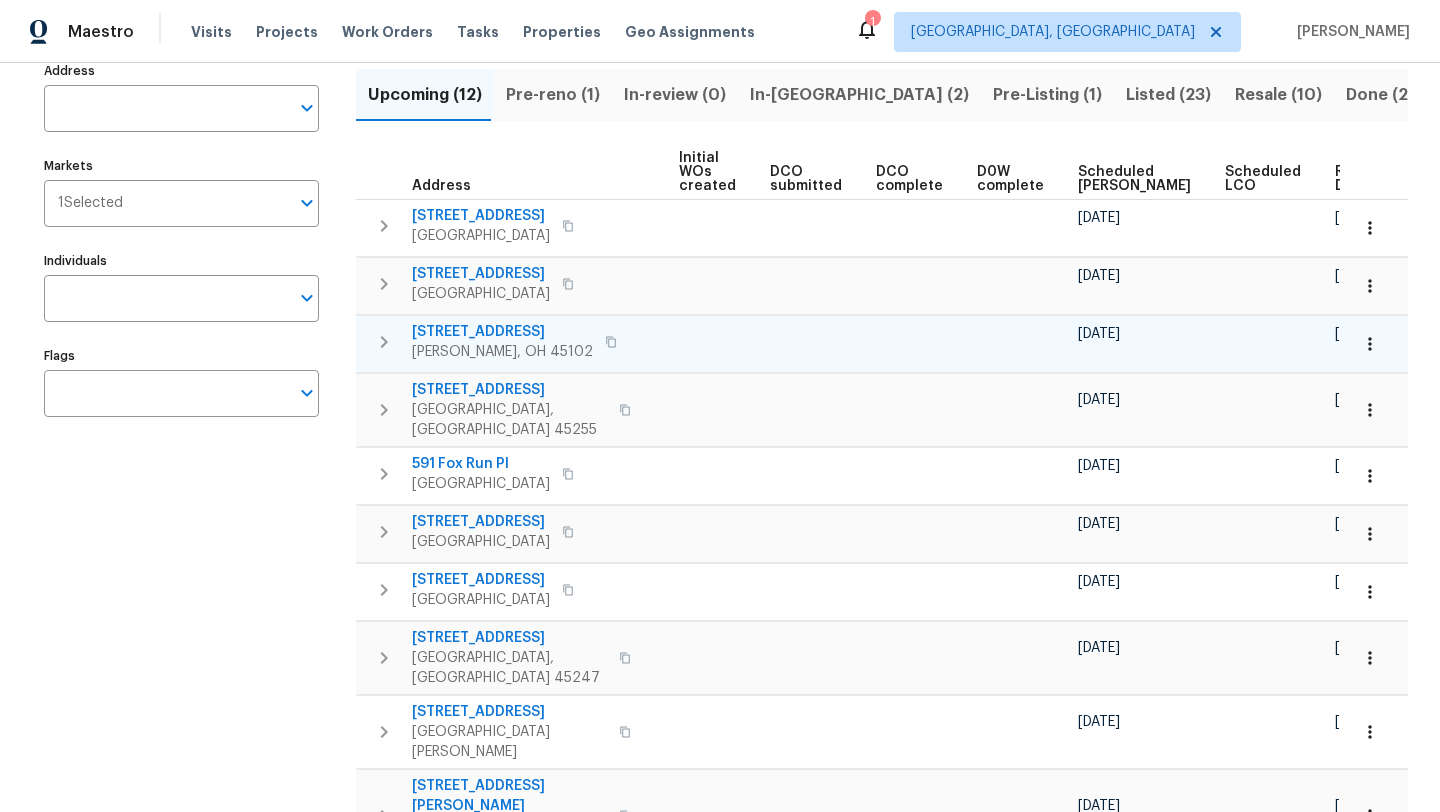 scroll, scrollTop: 0, scrollLeft: 0, axis: both 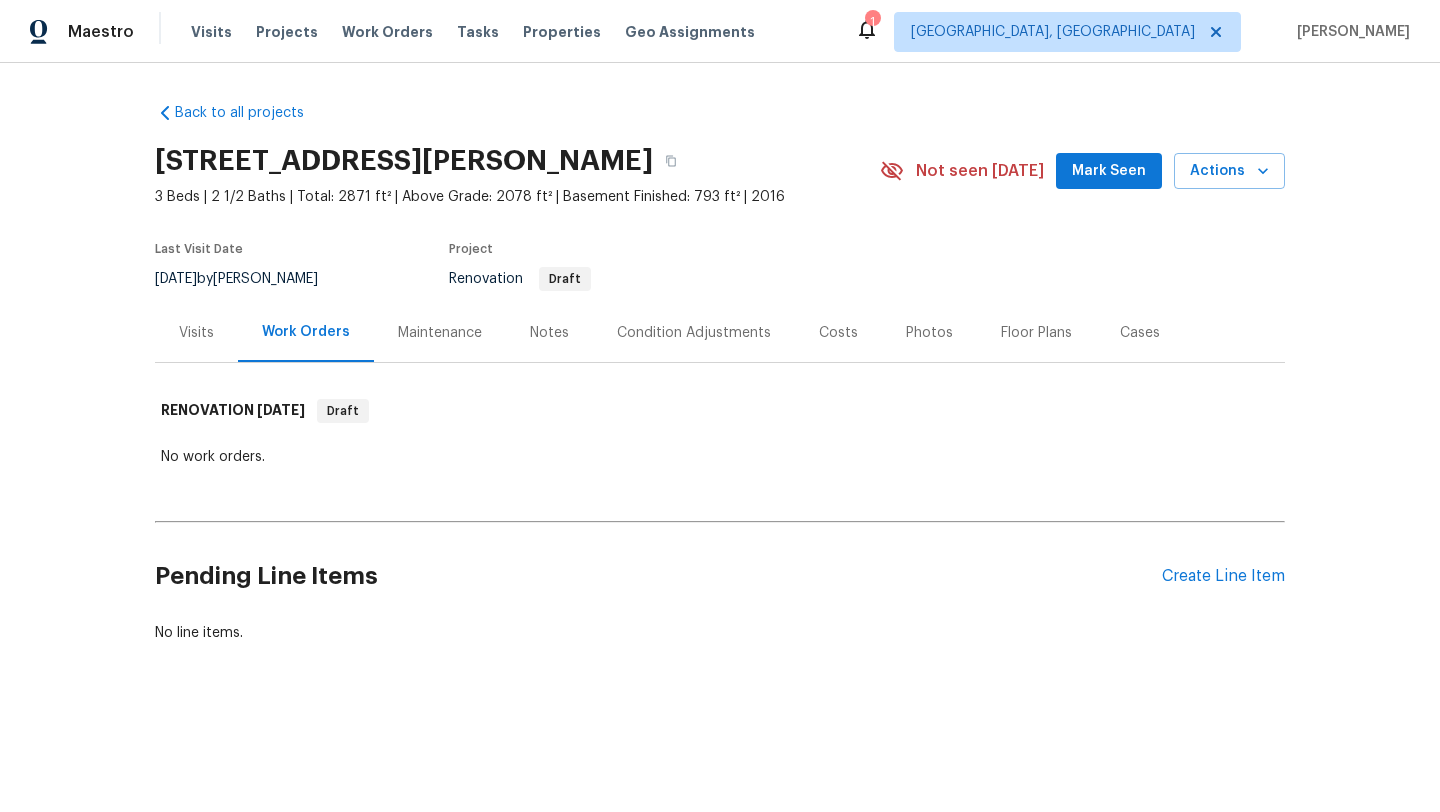 click on "Visits" at bounding box center (196, 333) 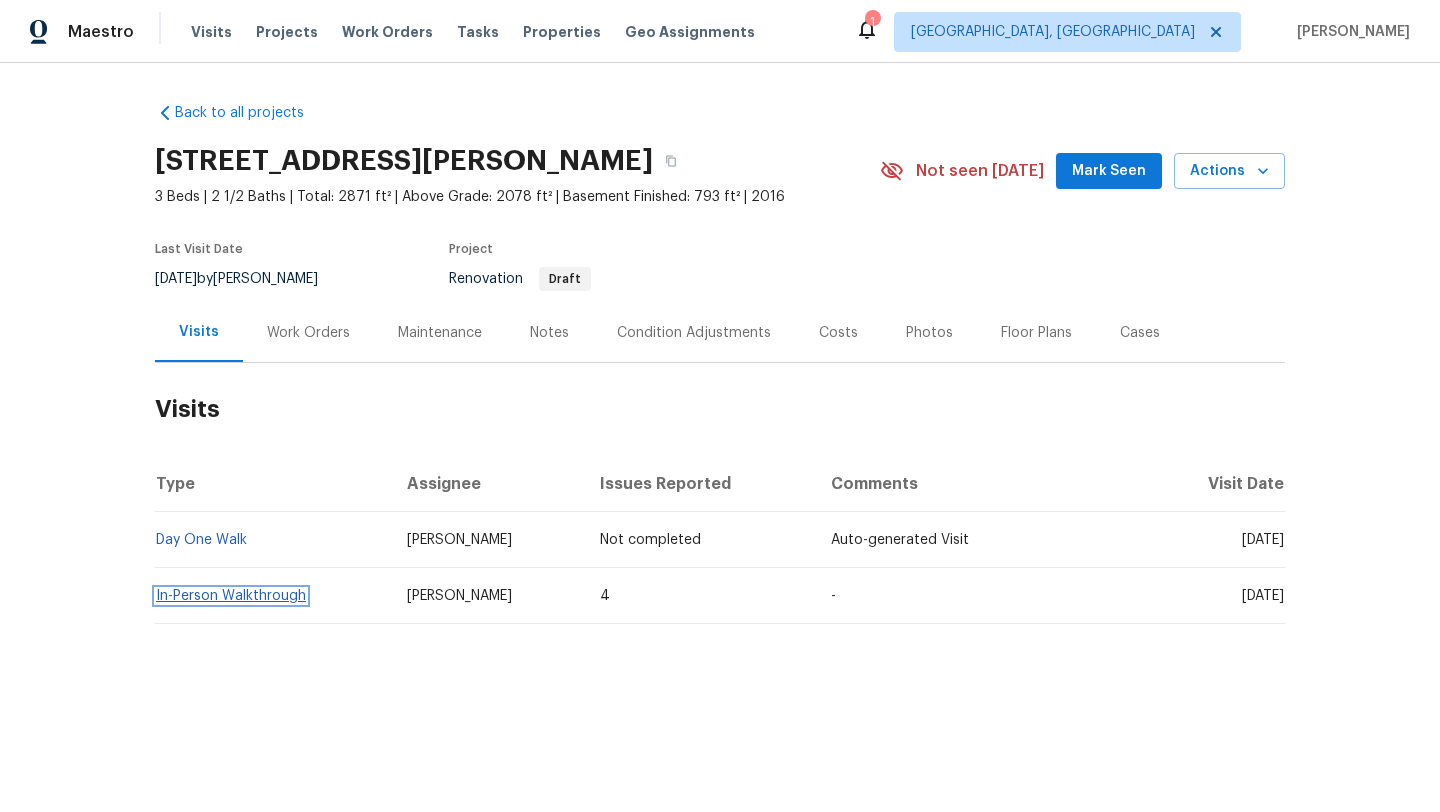 click on "In-Person Walkthrough" at bounding box center (231, 596) 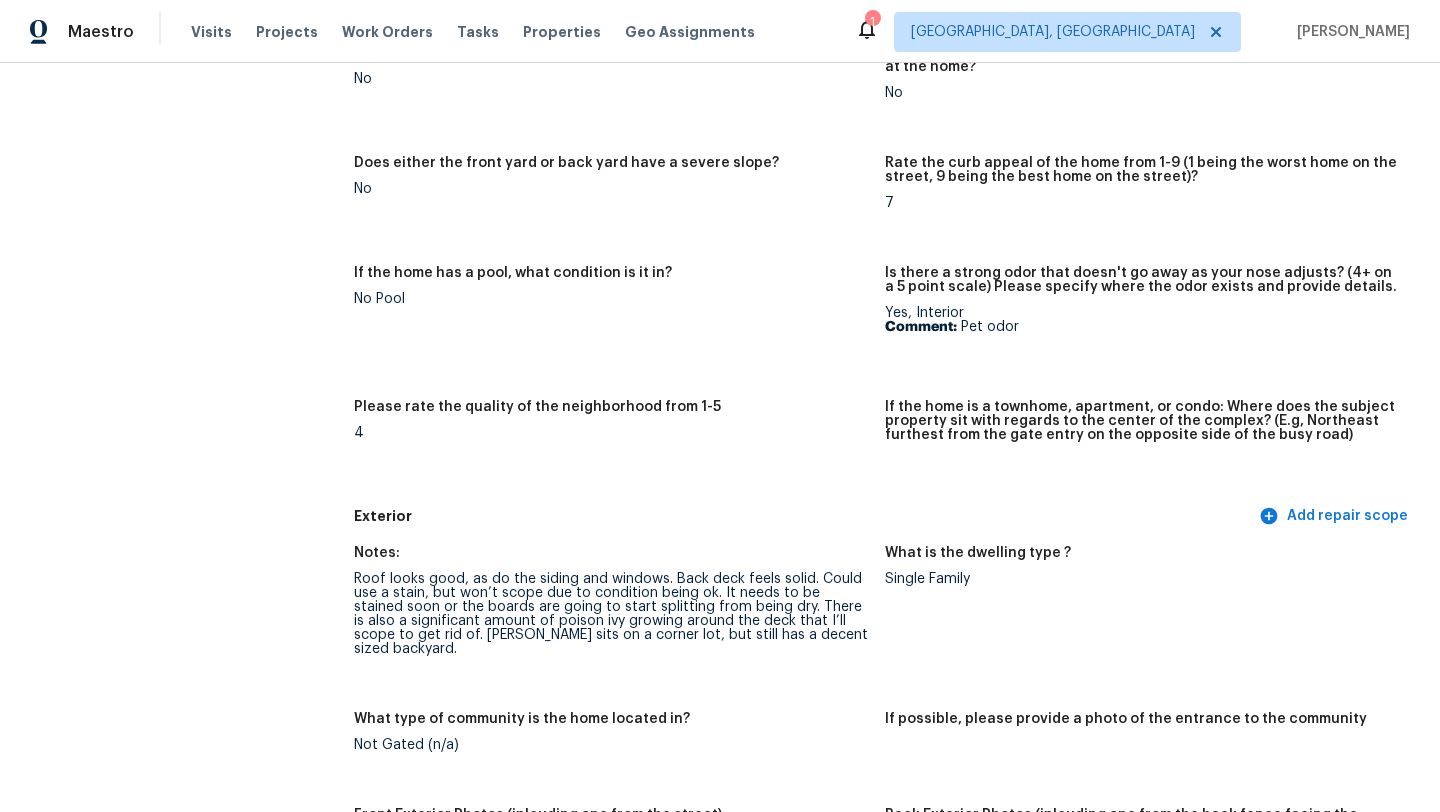 scroll, scrollTop: 0, scrollLeft: 0, axis: both 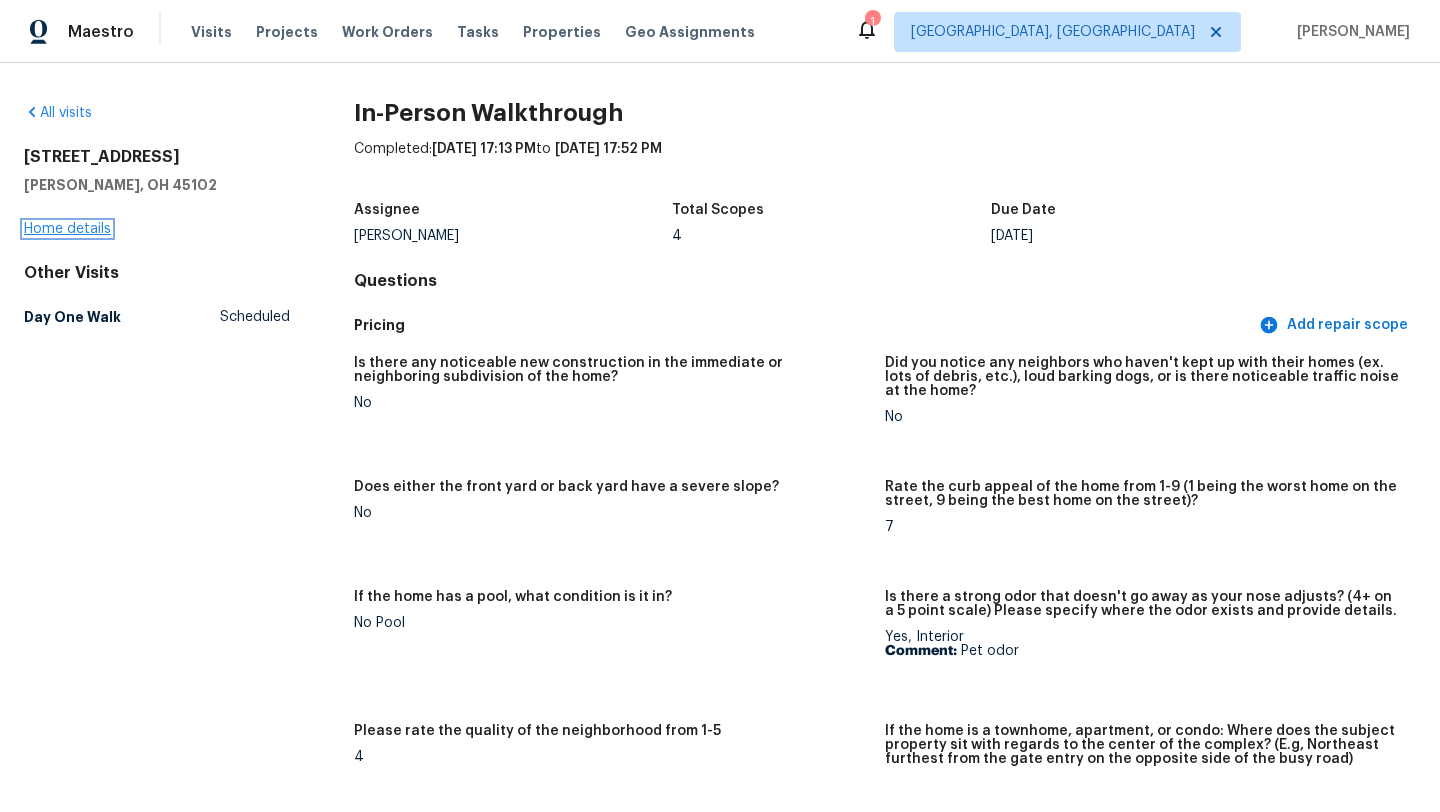 click on "Home details" at bounding box center [67, 229] 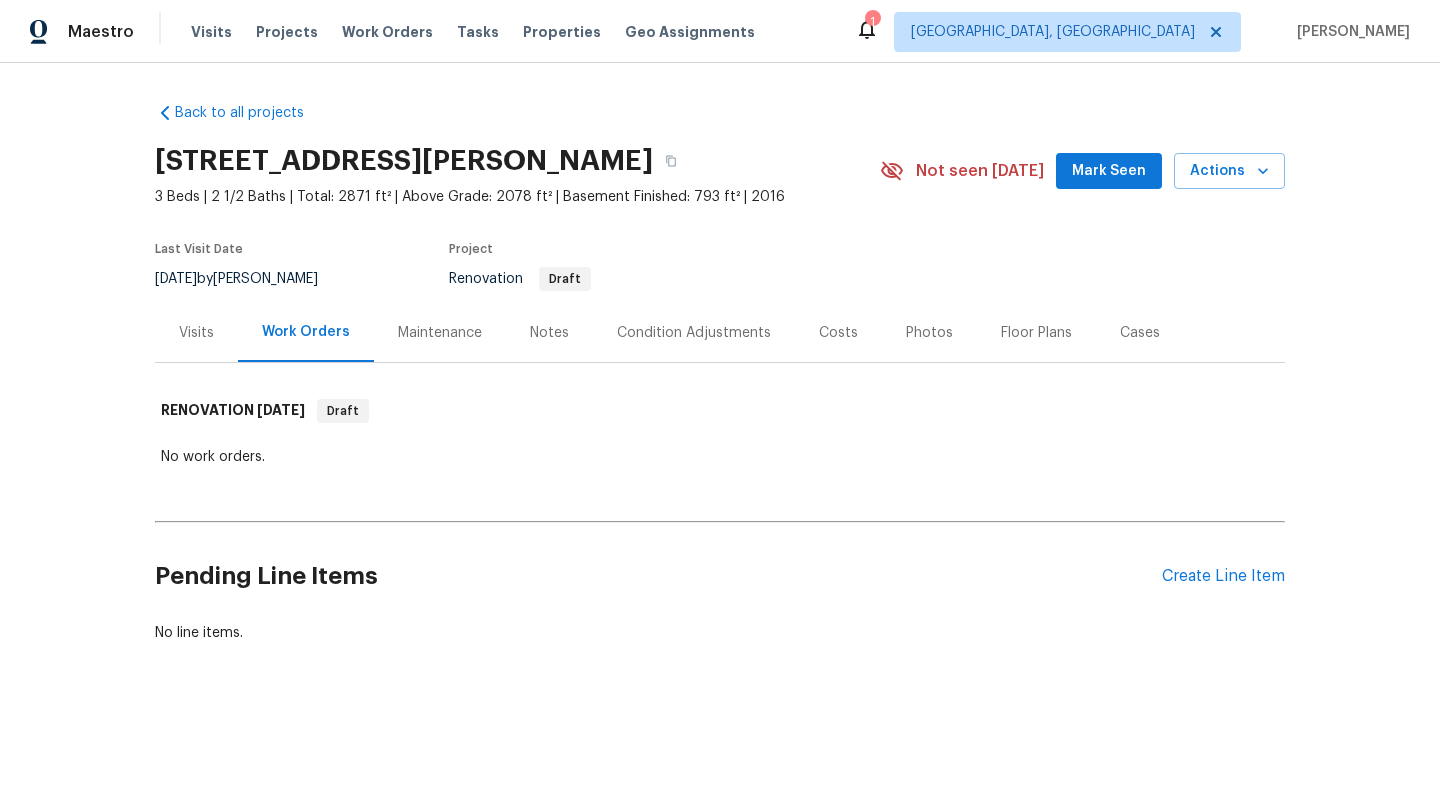 click on "Costs" at bounding box center (838, 333) 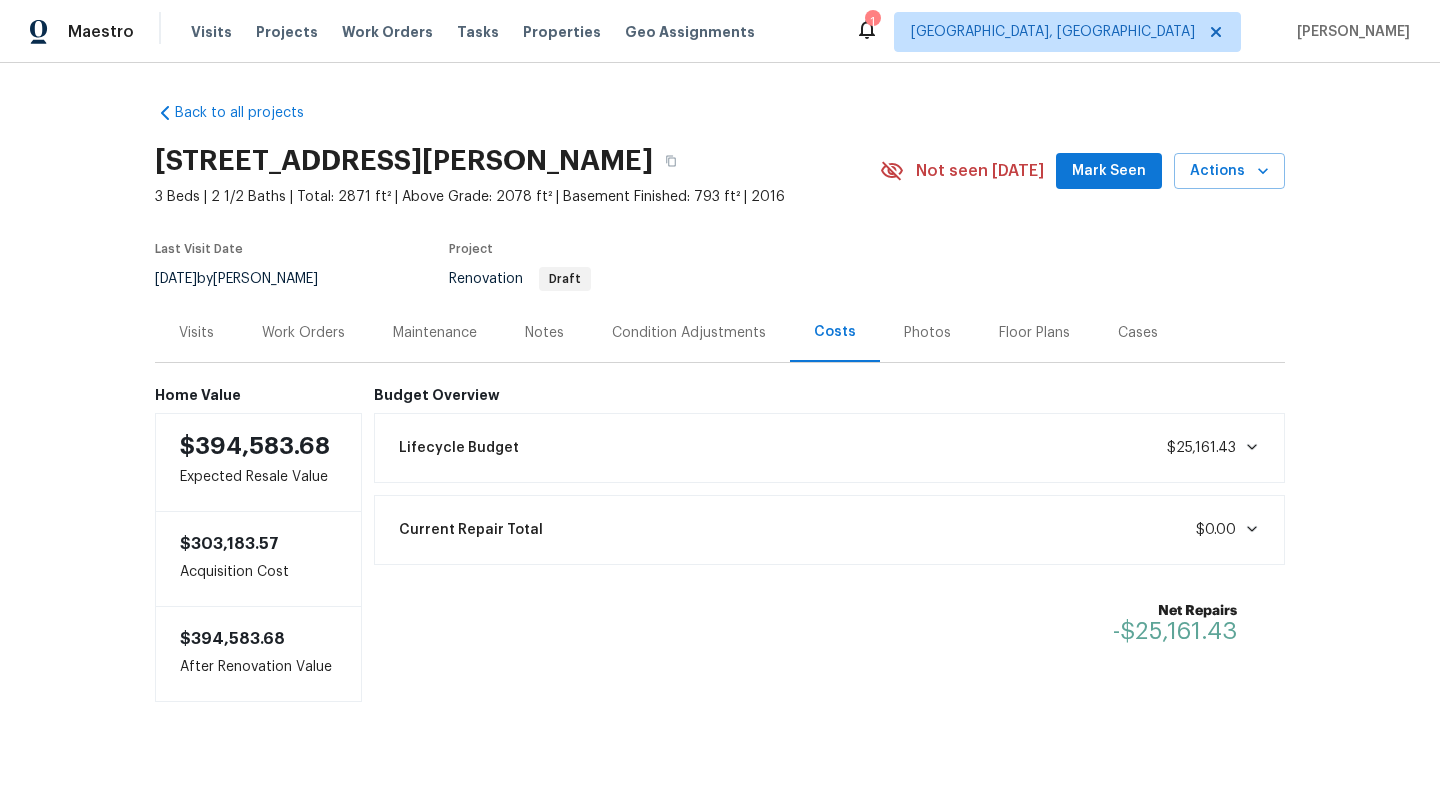 click 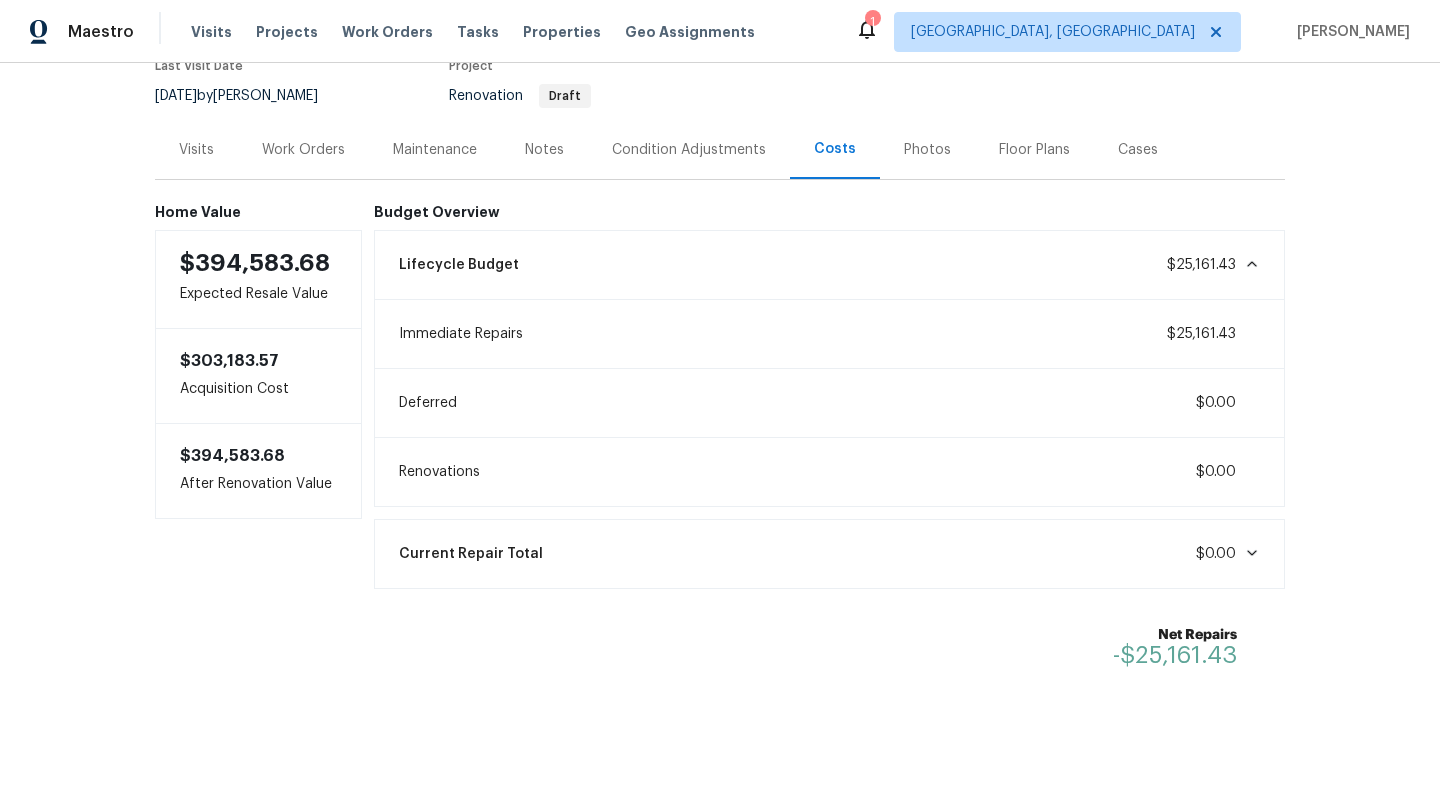 scroll, scrollTop: 177, scrollLeft: 0, axis: vertical 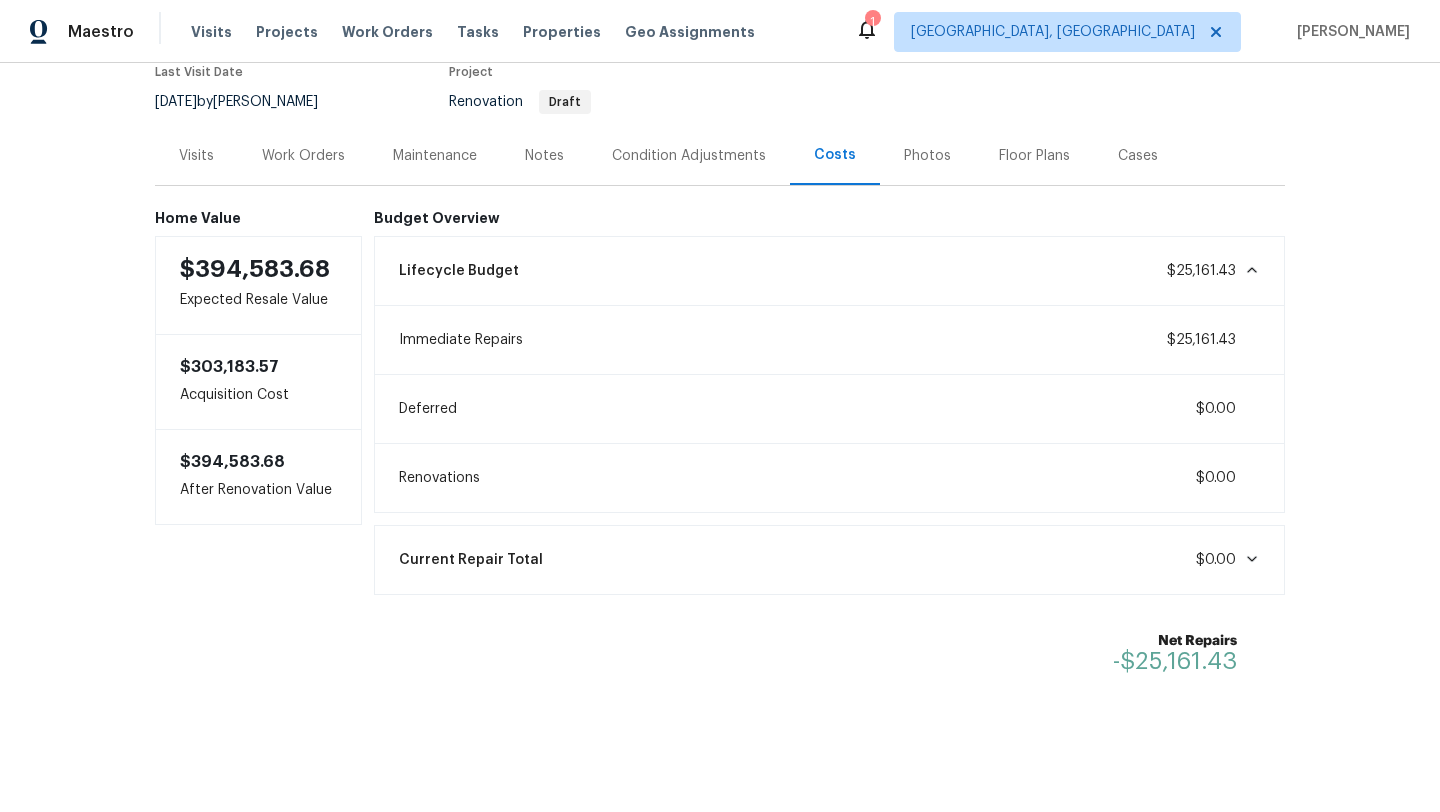 click on "Notes" at bounding box center (544, 156) 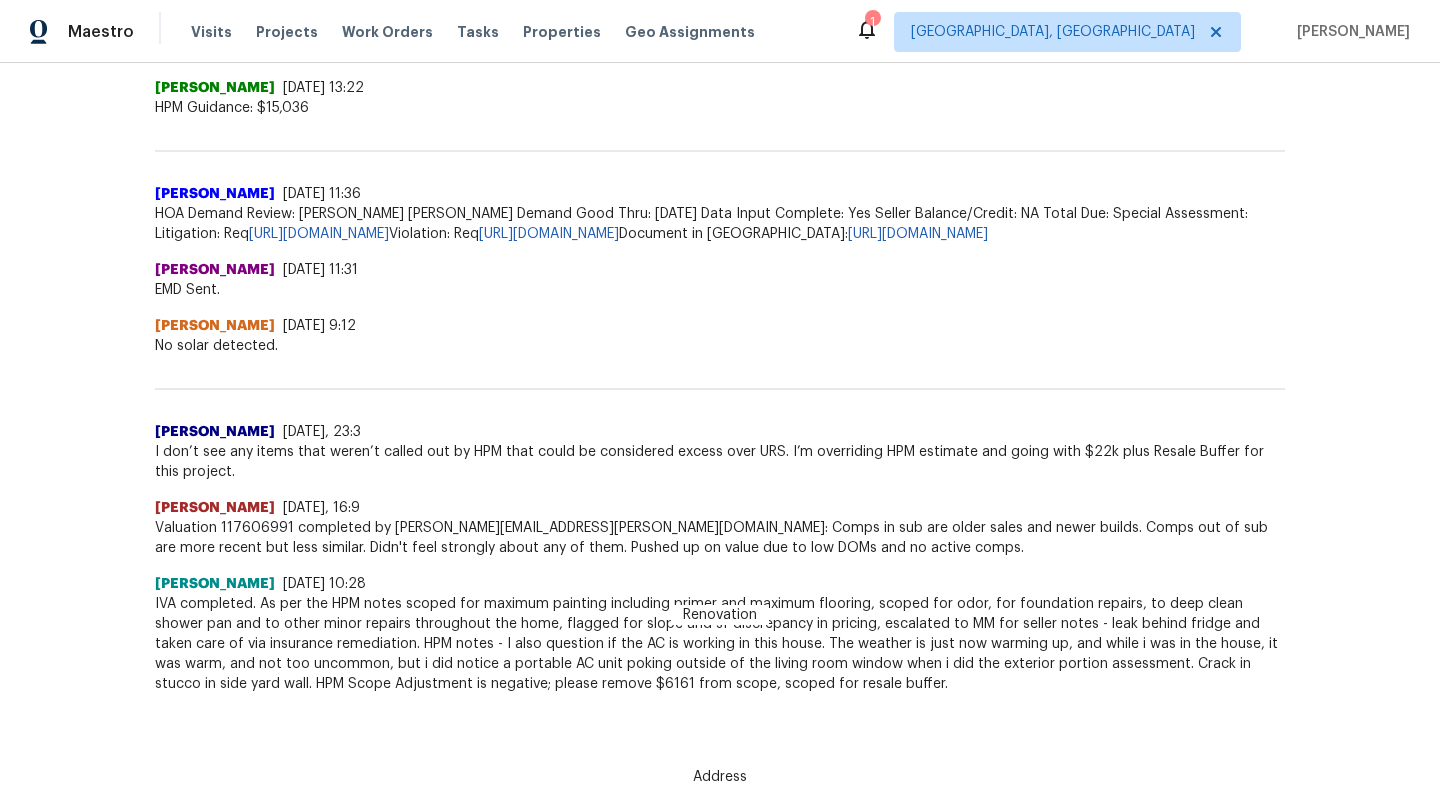 scroll, scrollTop: 647, scrollLeft: 0, axis: vertical 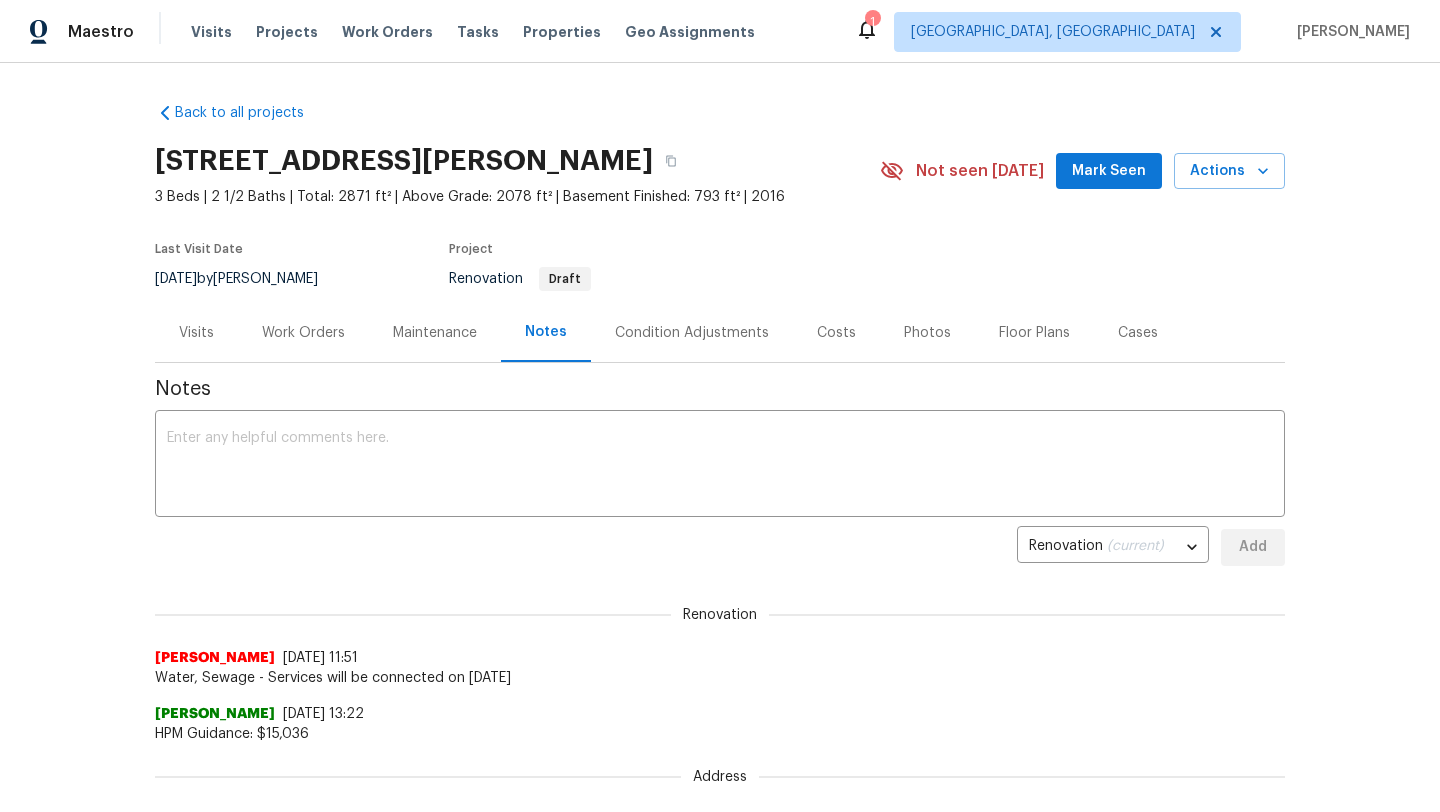 click on "Work Orders" at bounding box center (303, 333) 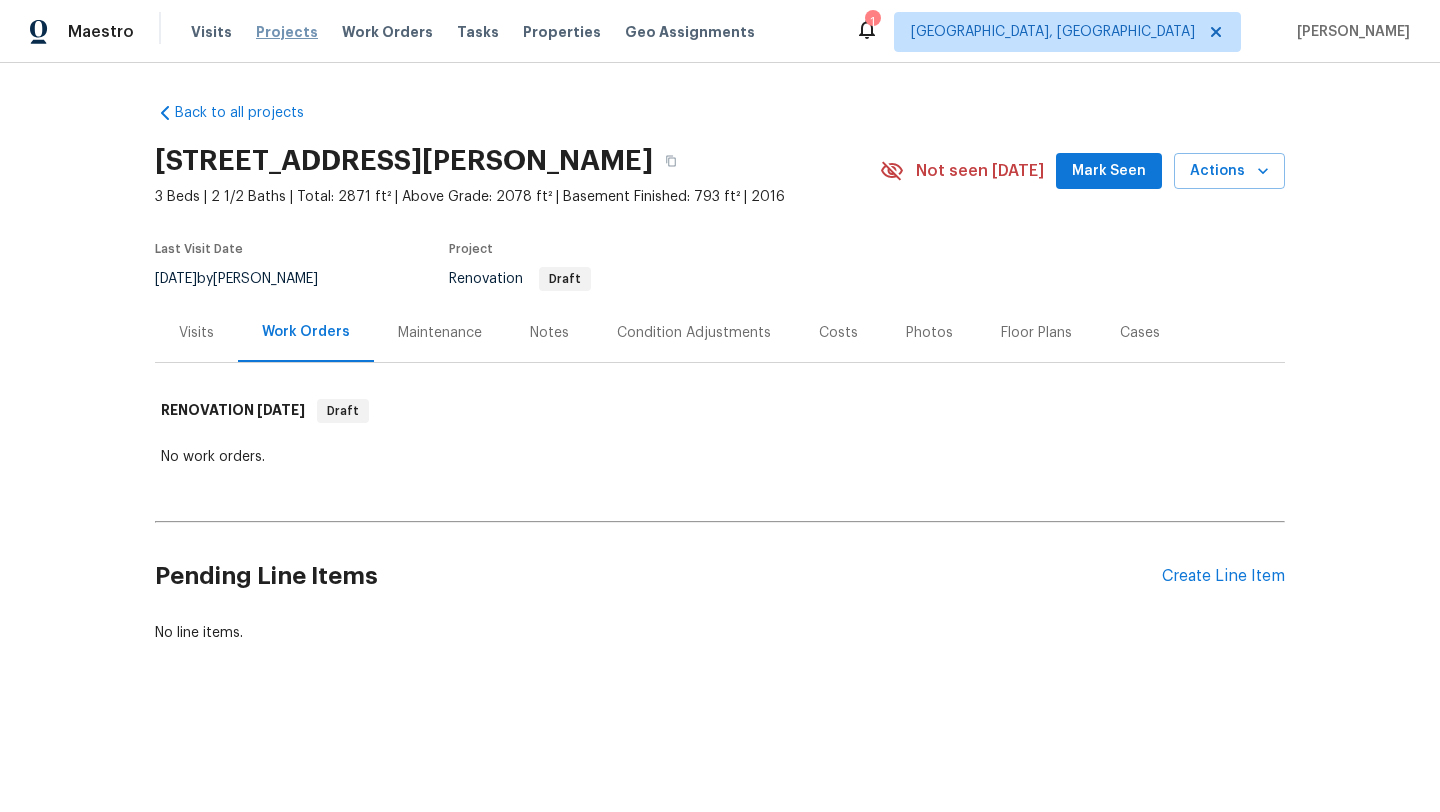 click on "Projects" at bounding box center (287, 32) 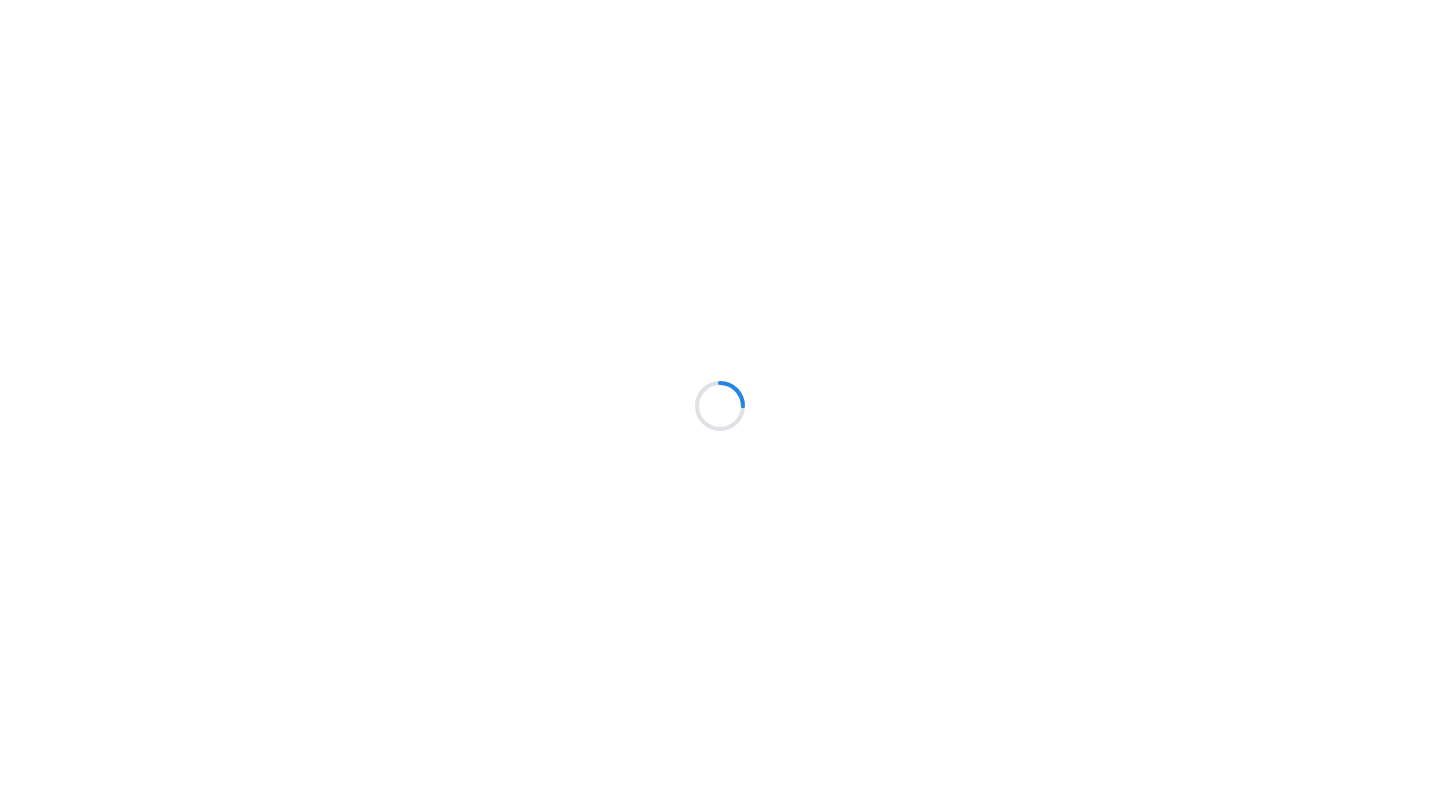 scroll, scrollTop: 0, scrollLeft: 0, axis: both 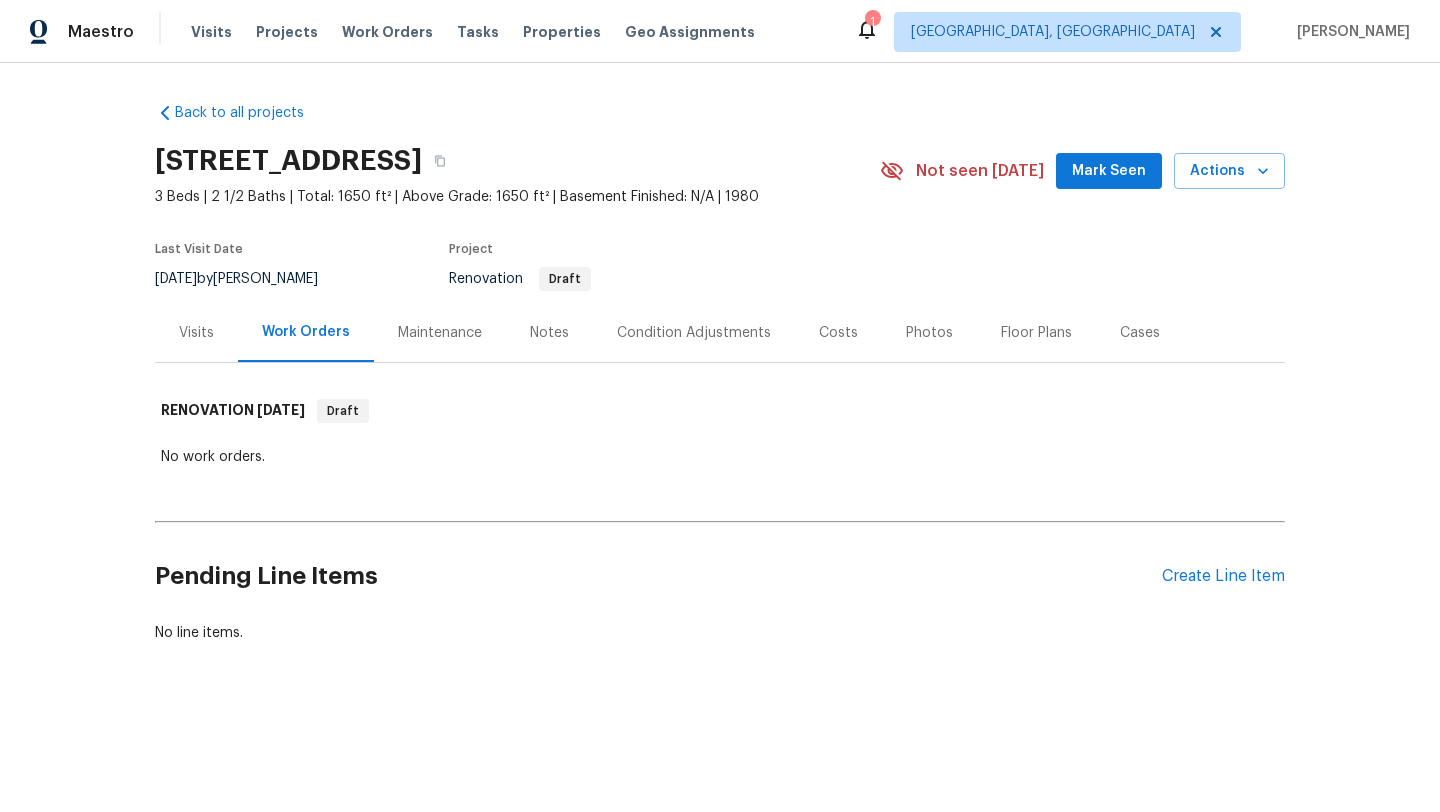 click on "Visits" at bounding box center [196, 333] 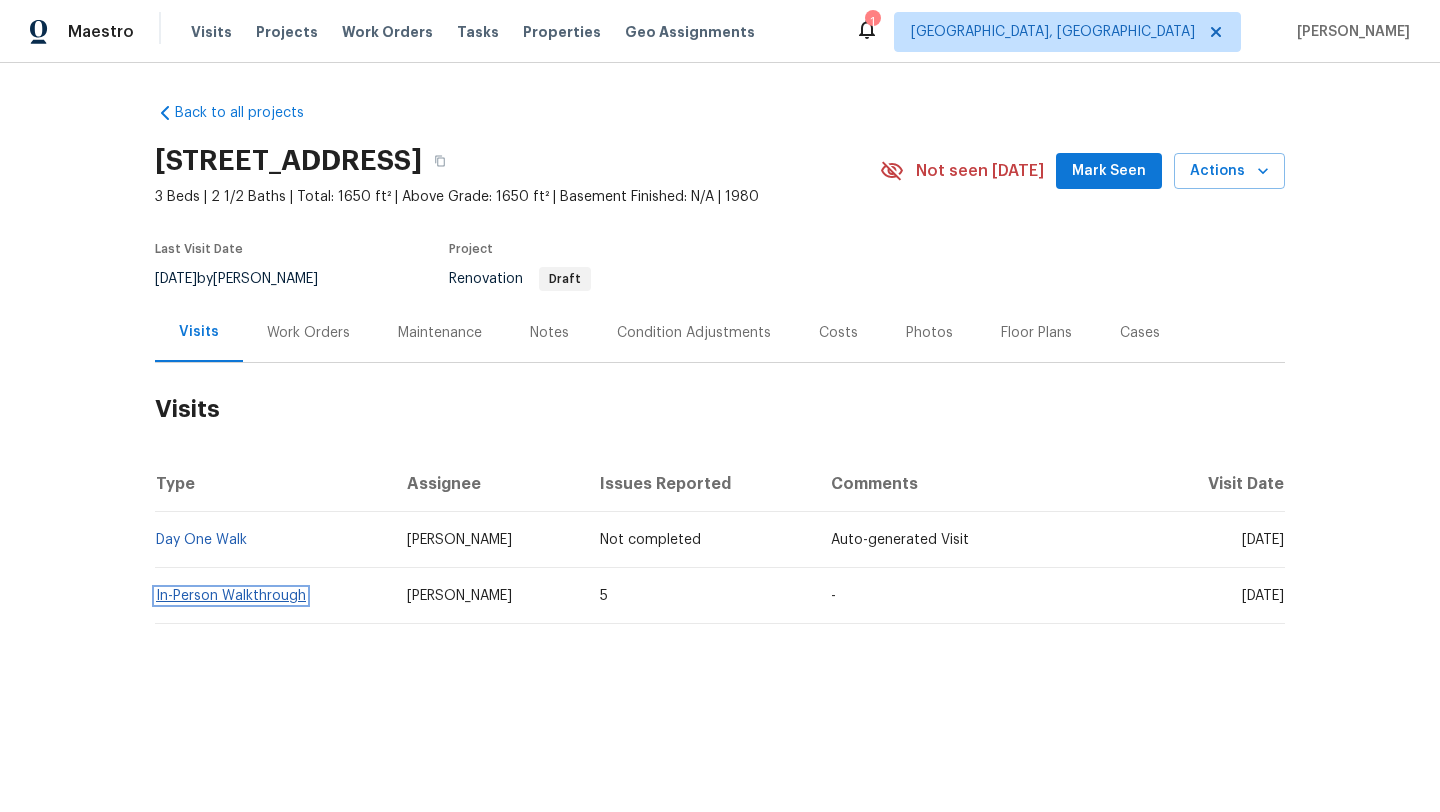 click on "In-Person Walkthrough" at bounding box center (231, 596) 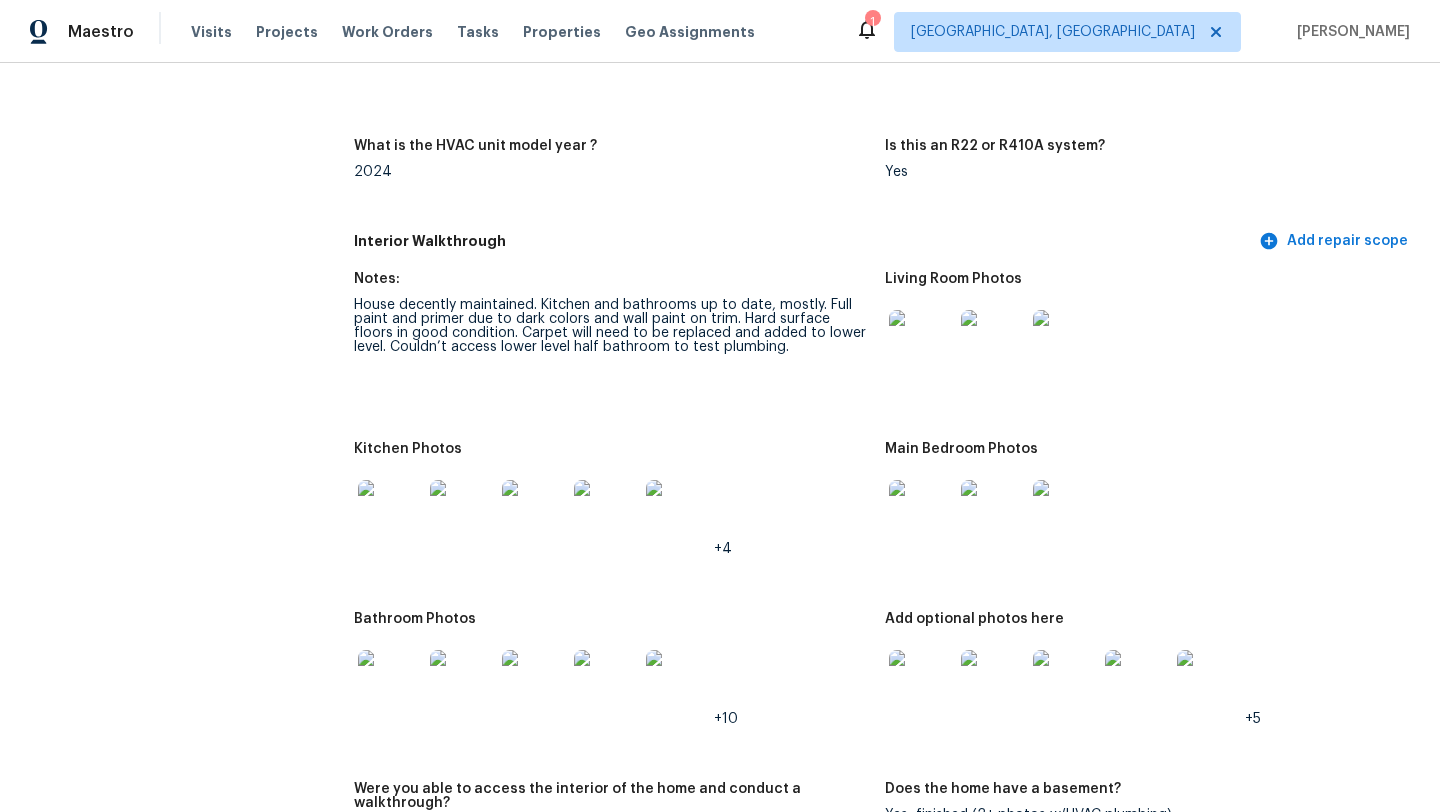 scroll, scrollTop: 1984, scrollLeft: 0, axis: vertical 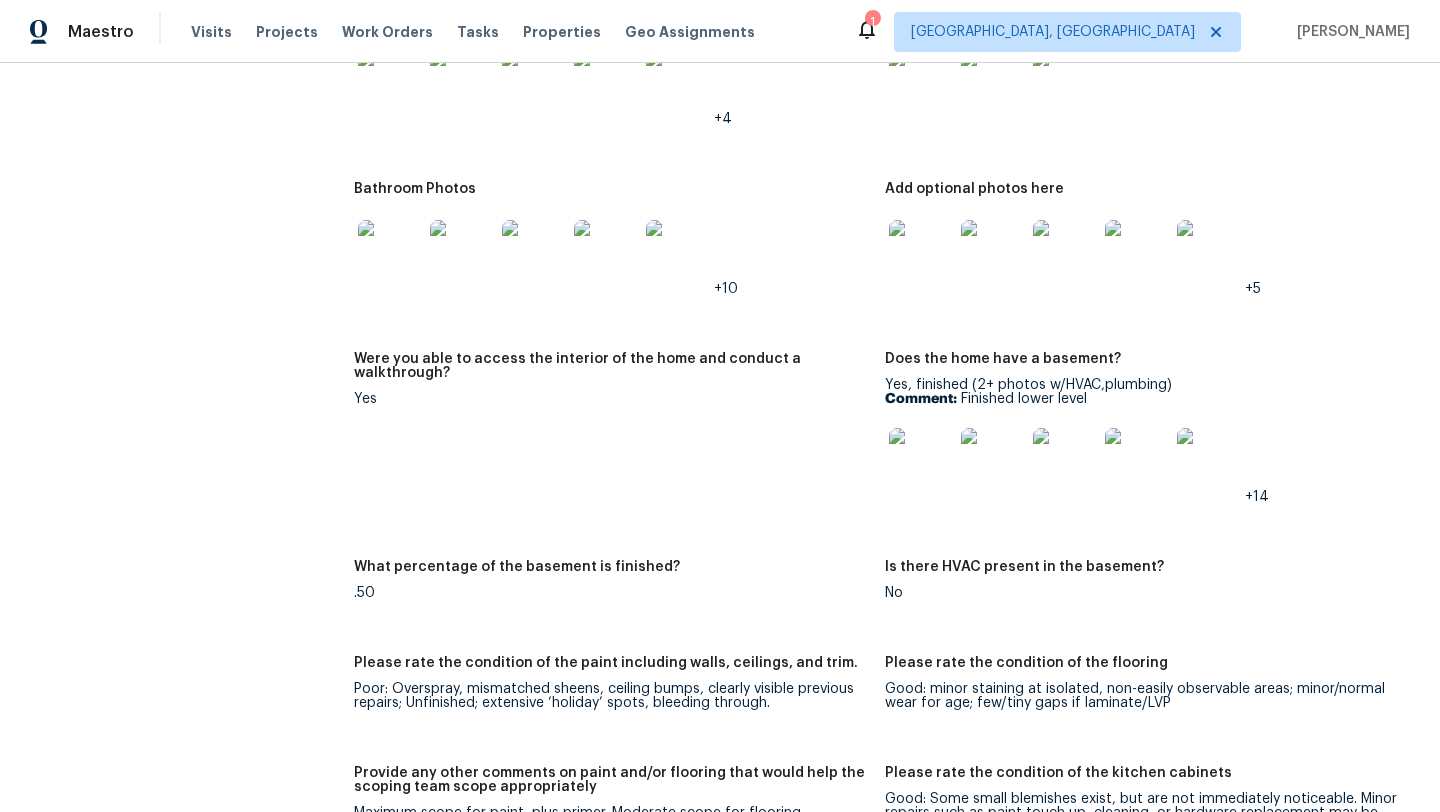 click at bounding box center (921, 460) 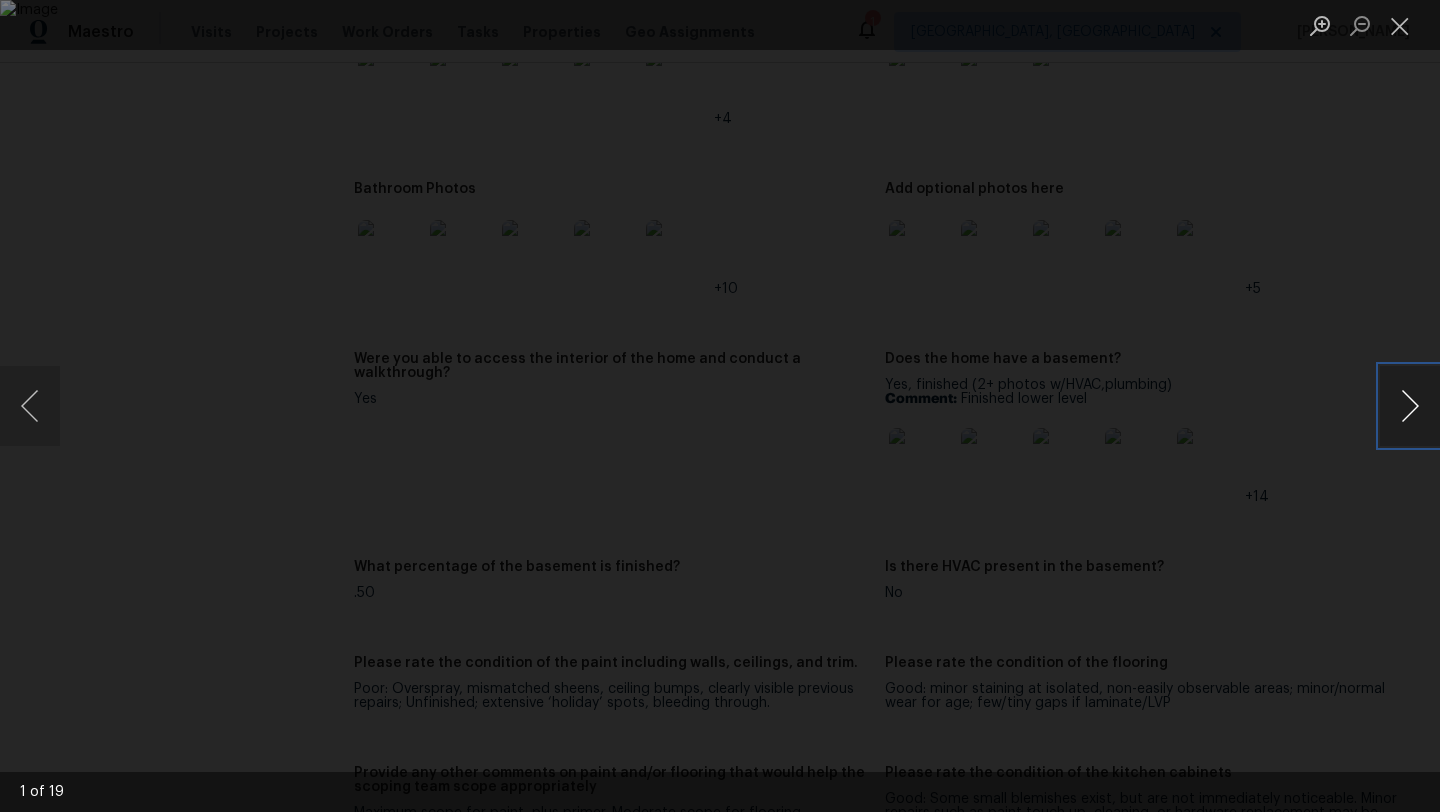 click at bounding box center [1410, 406] 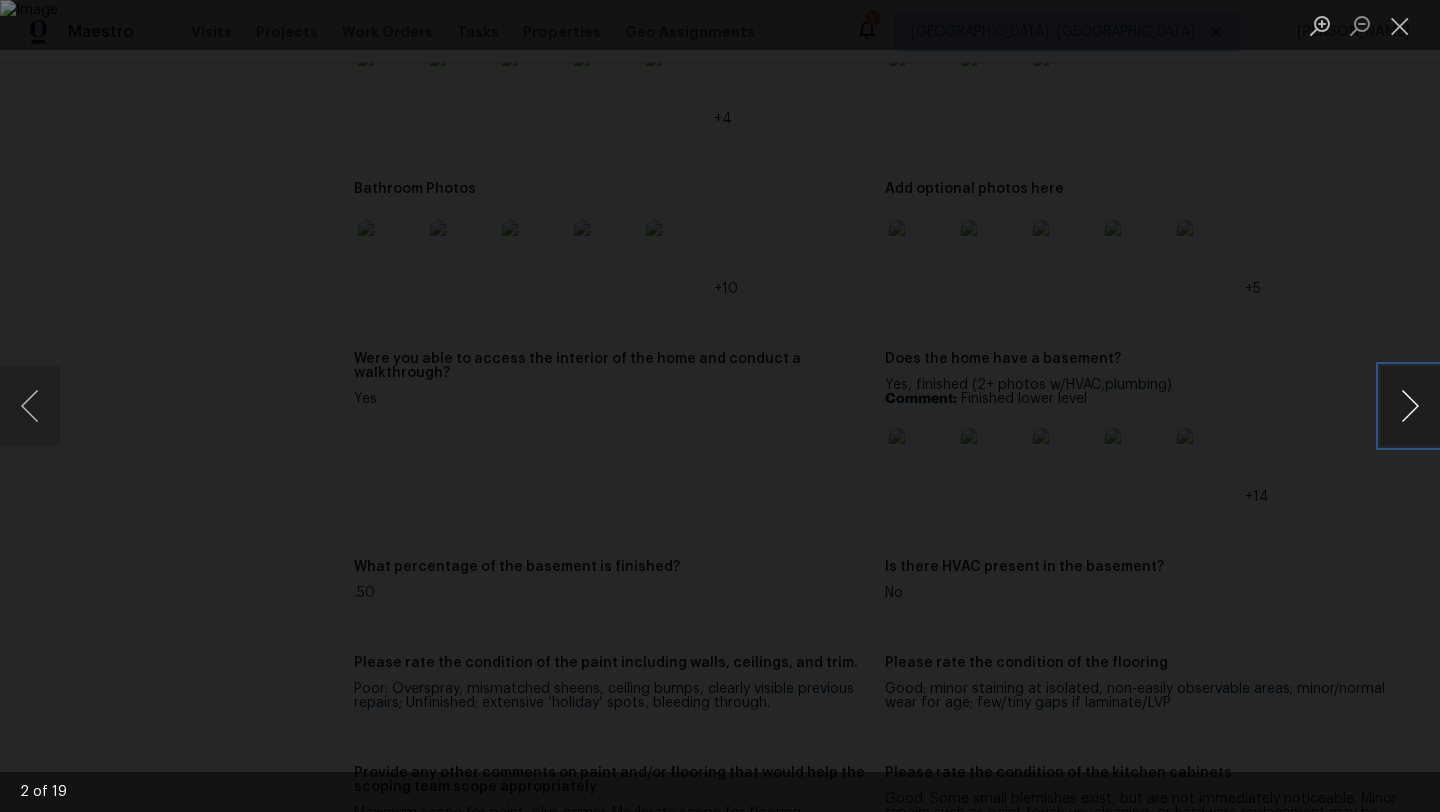click at bounding box center [1410, 406] 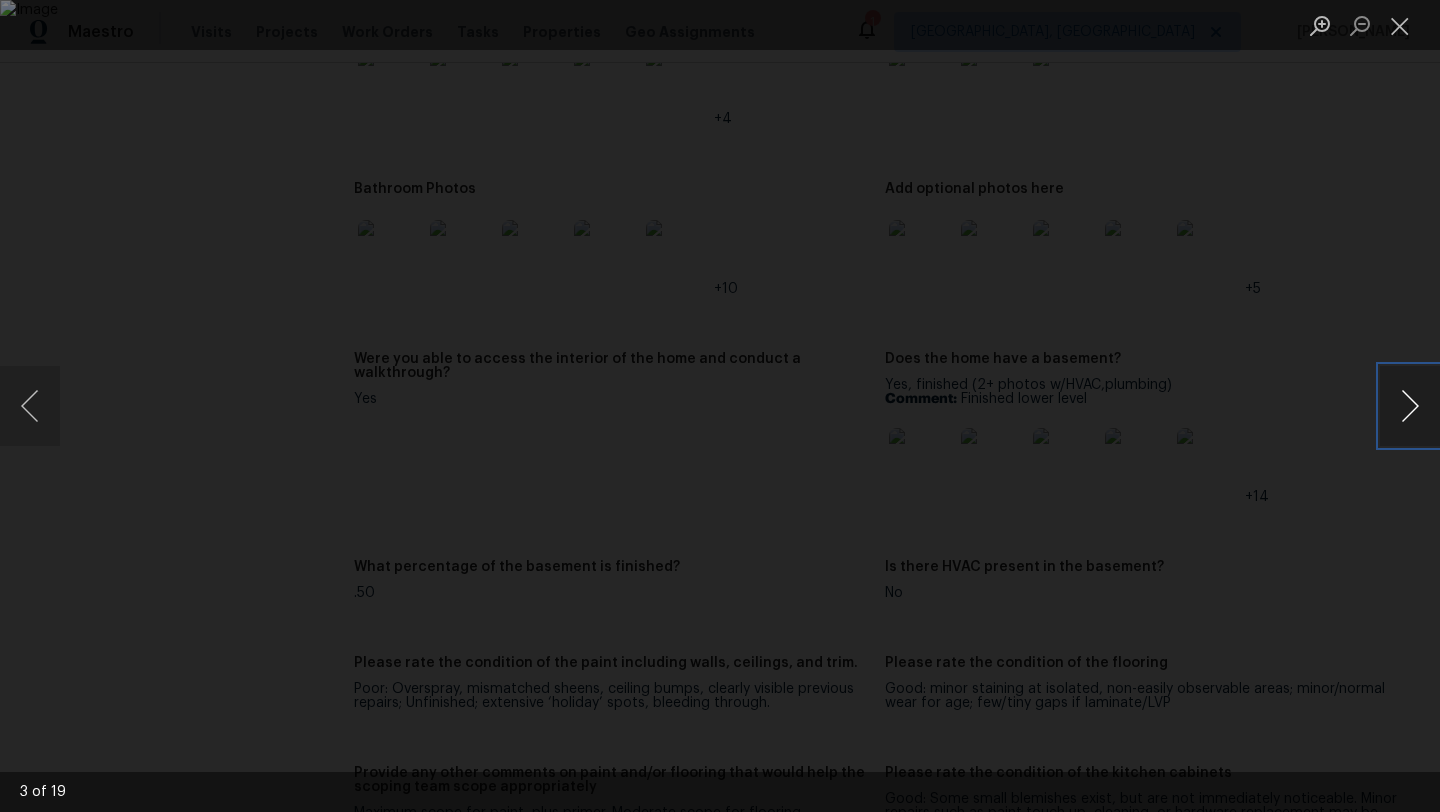click at bounding box center [1410, 406] 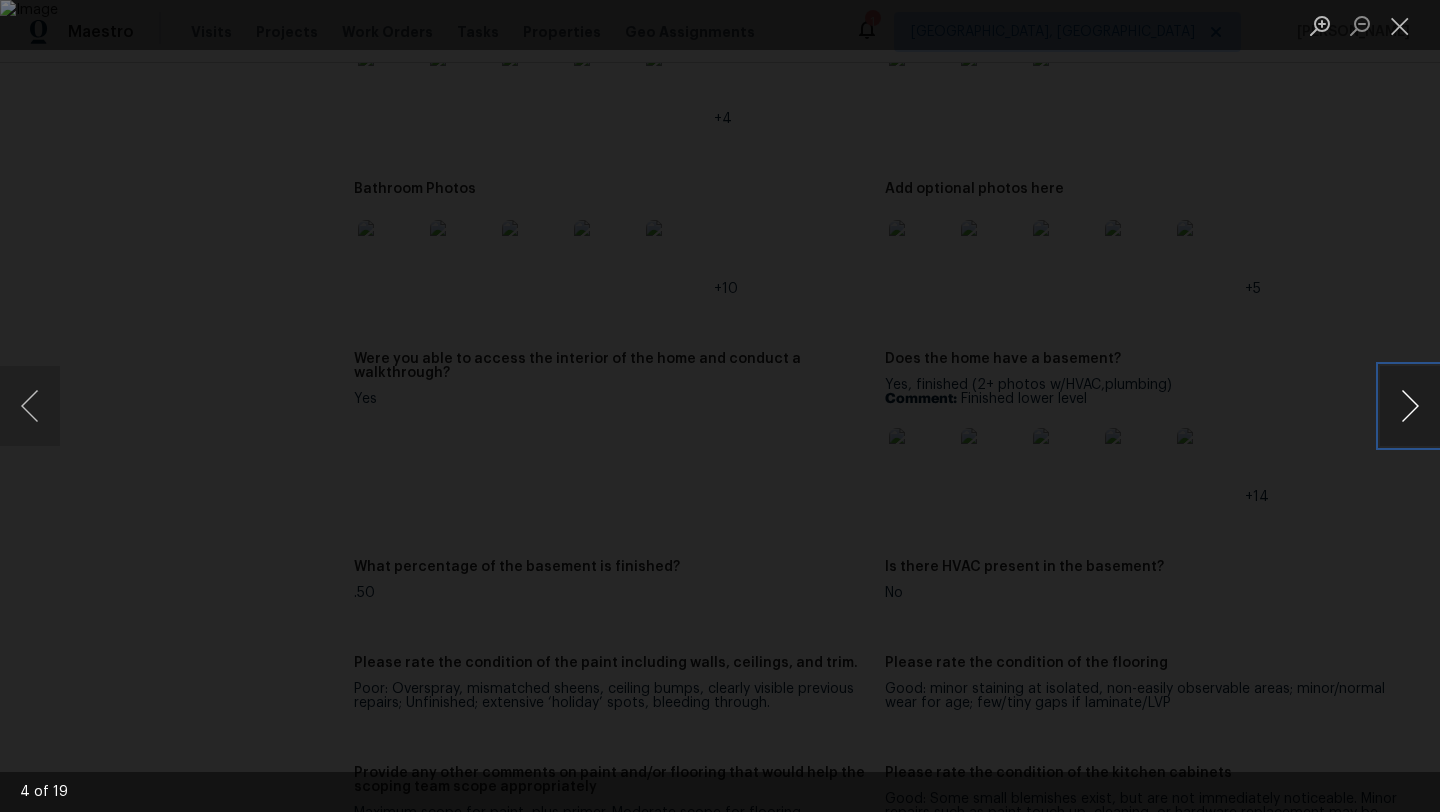 click at bounding box center (1410, 406) 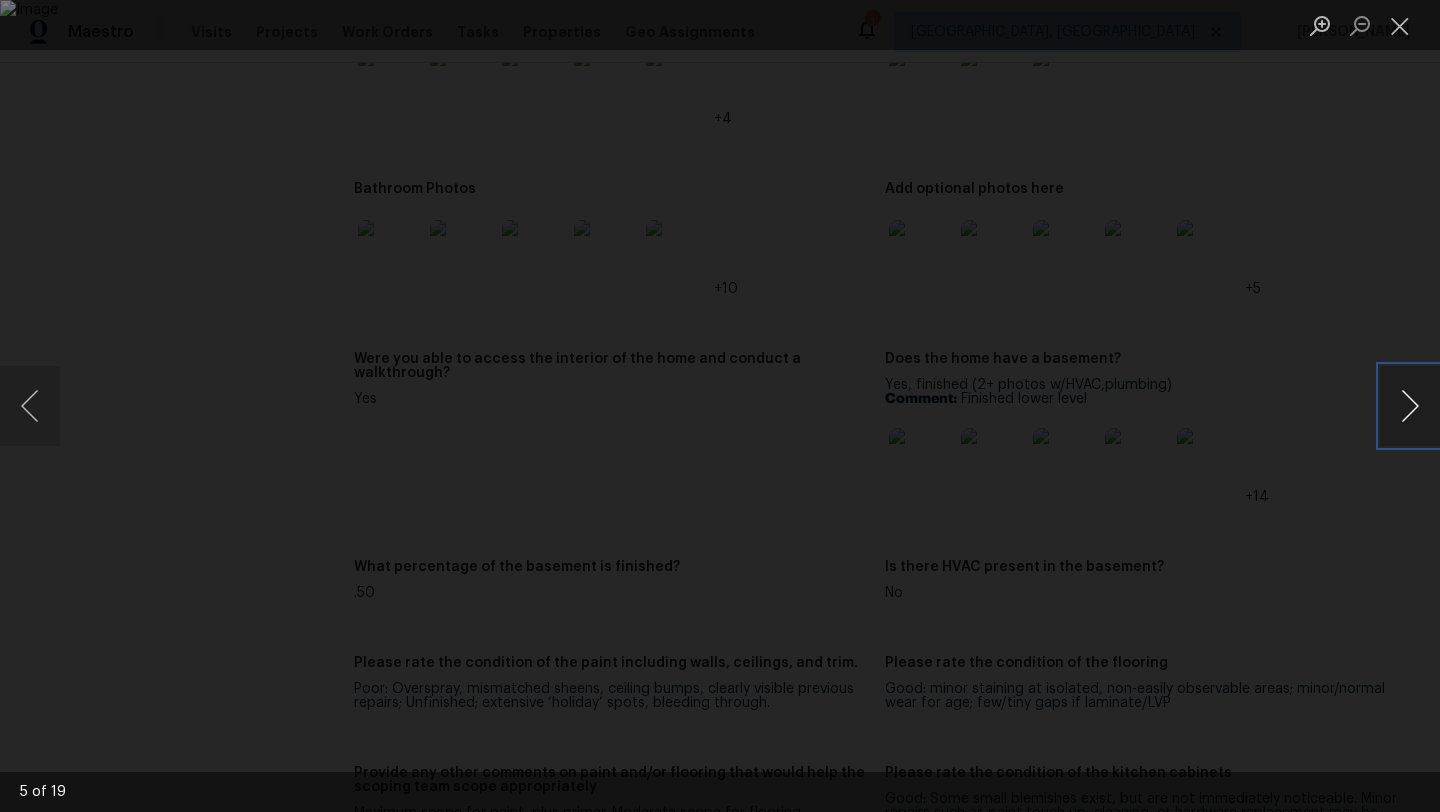 click at bounding box center (1410, 406) 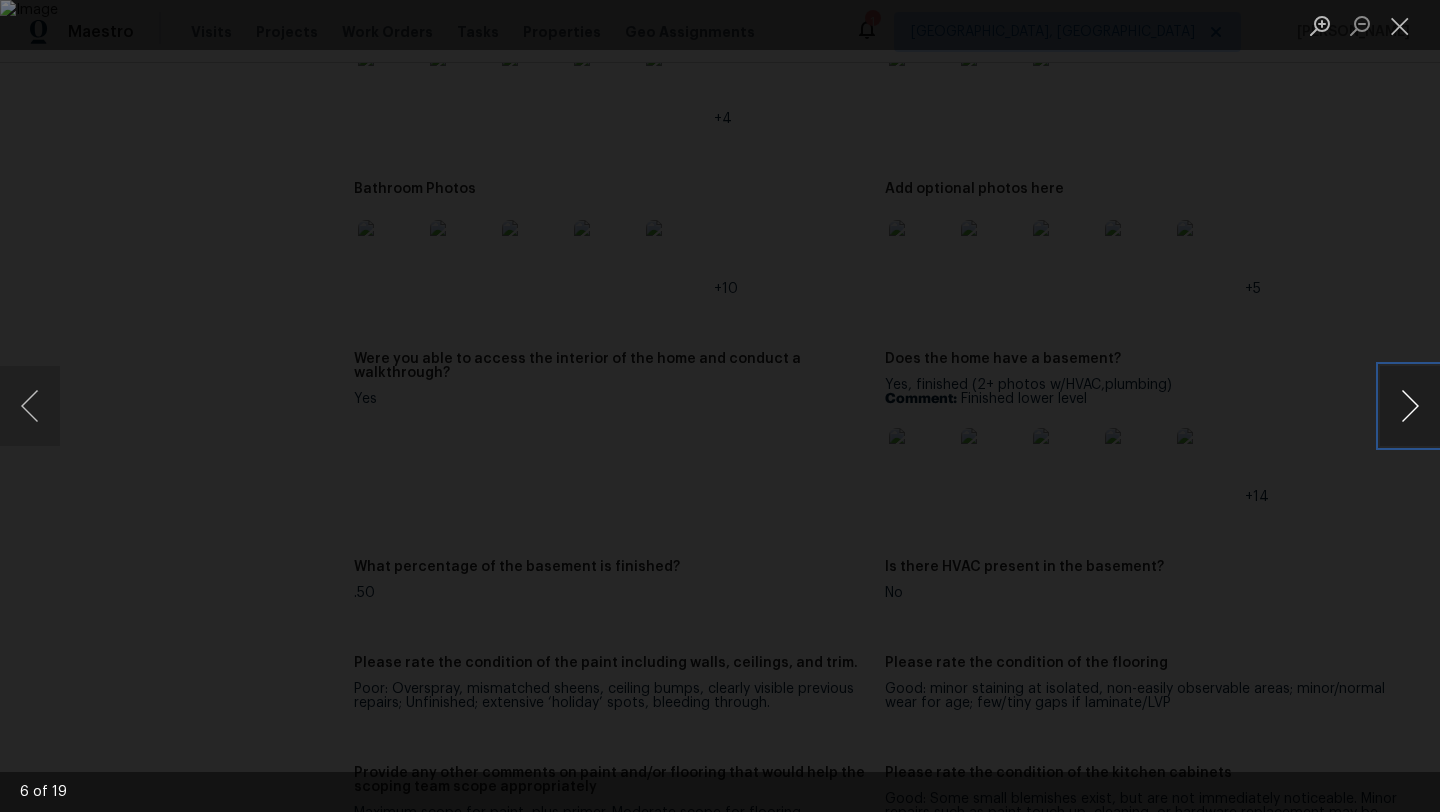 click at bounding box center (1410, 406) 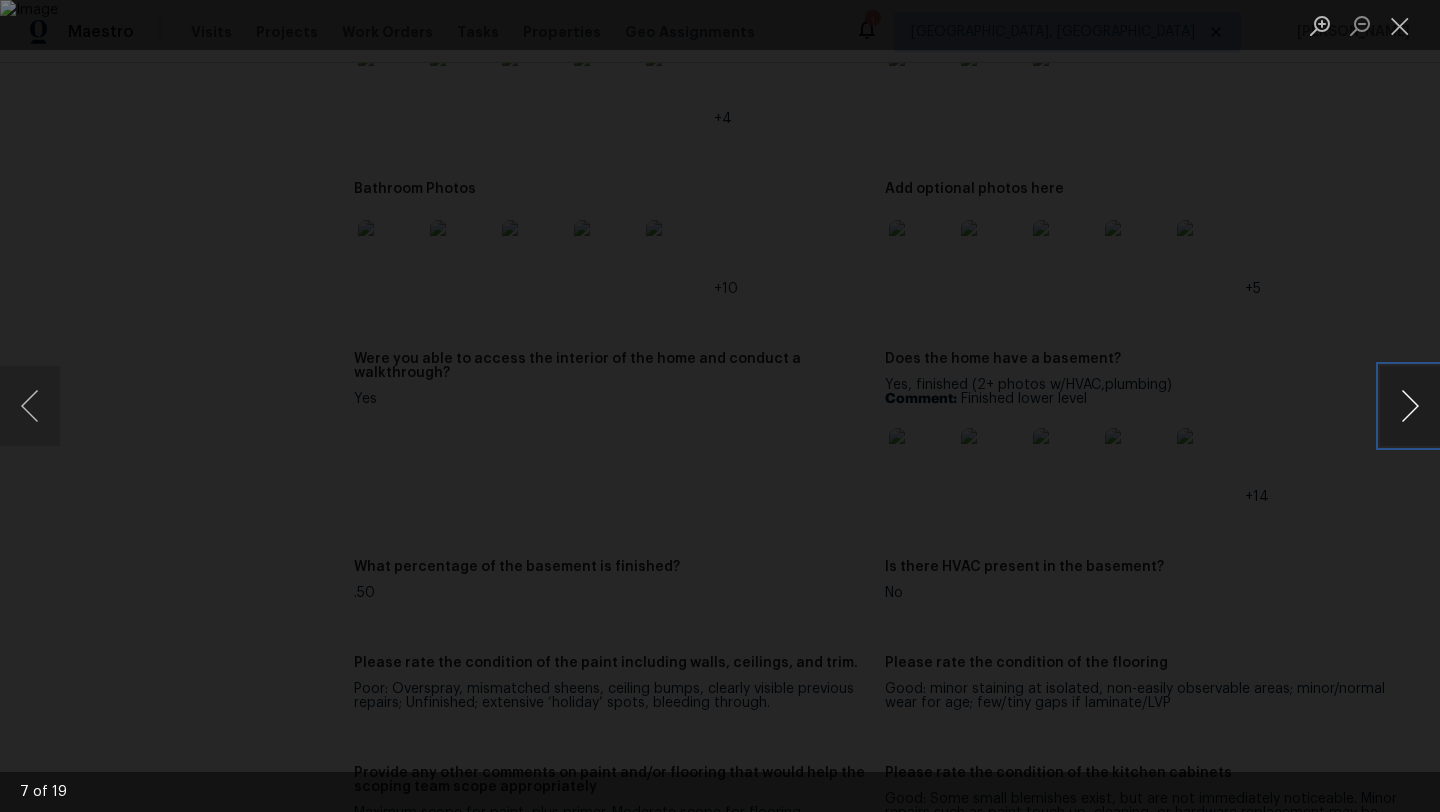click at bounding box center [1410, 406] 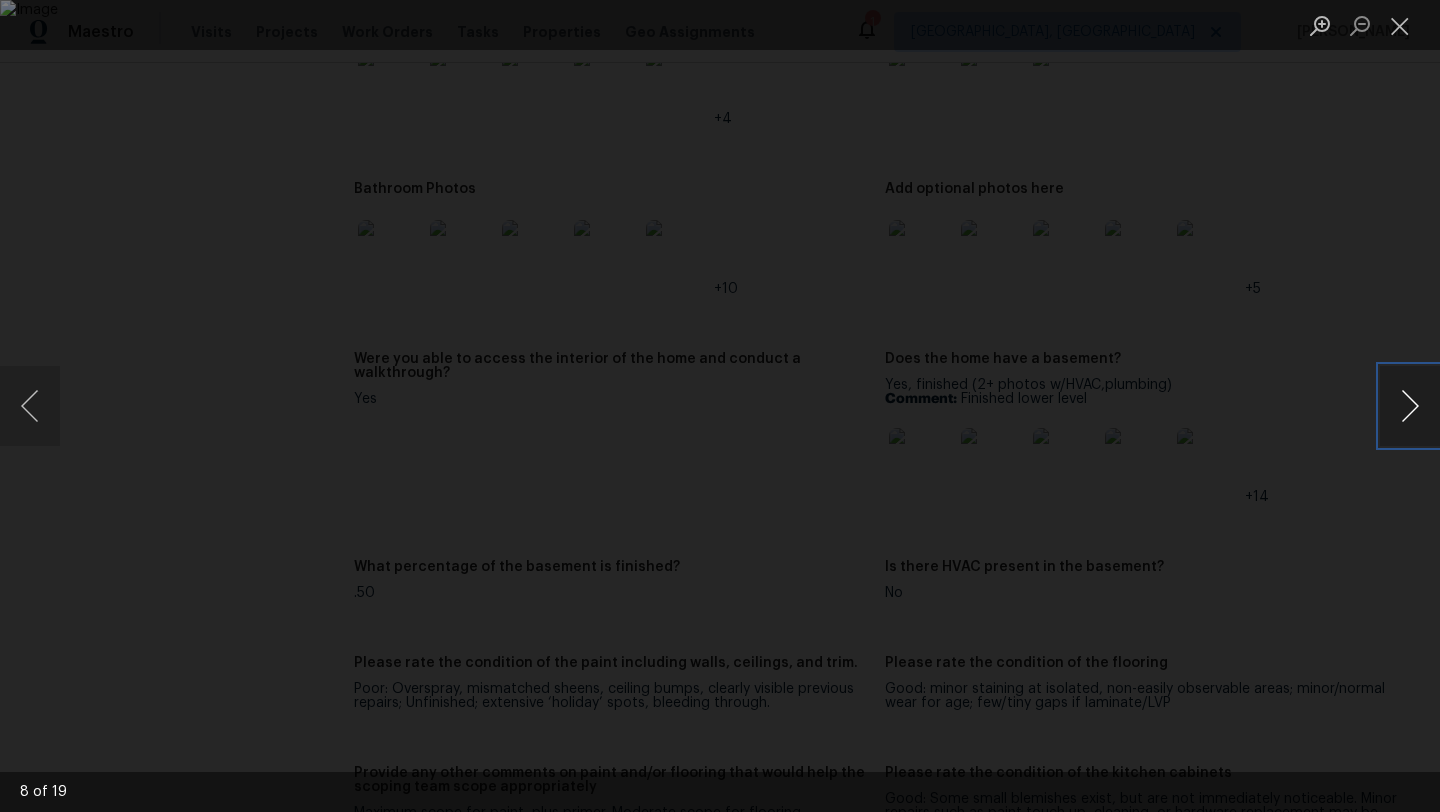 click at bounding box center [1410, 406] 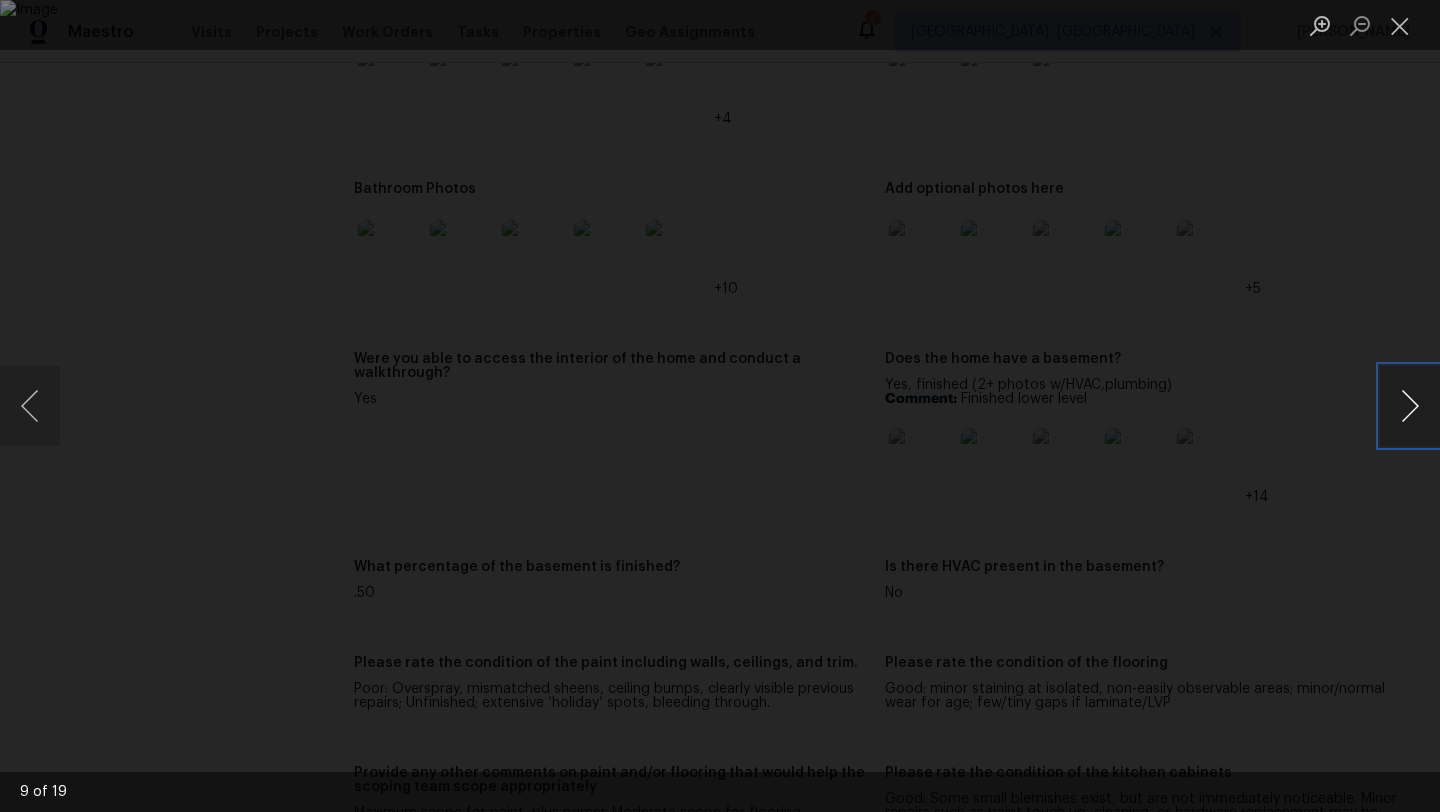 click at bounding box center (1410, 406) 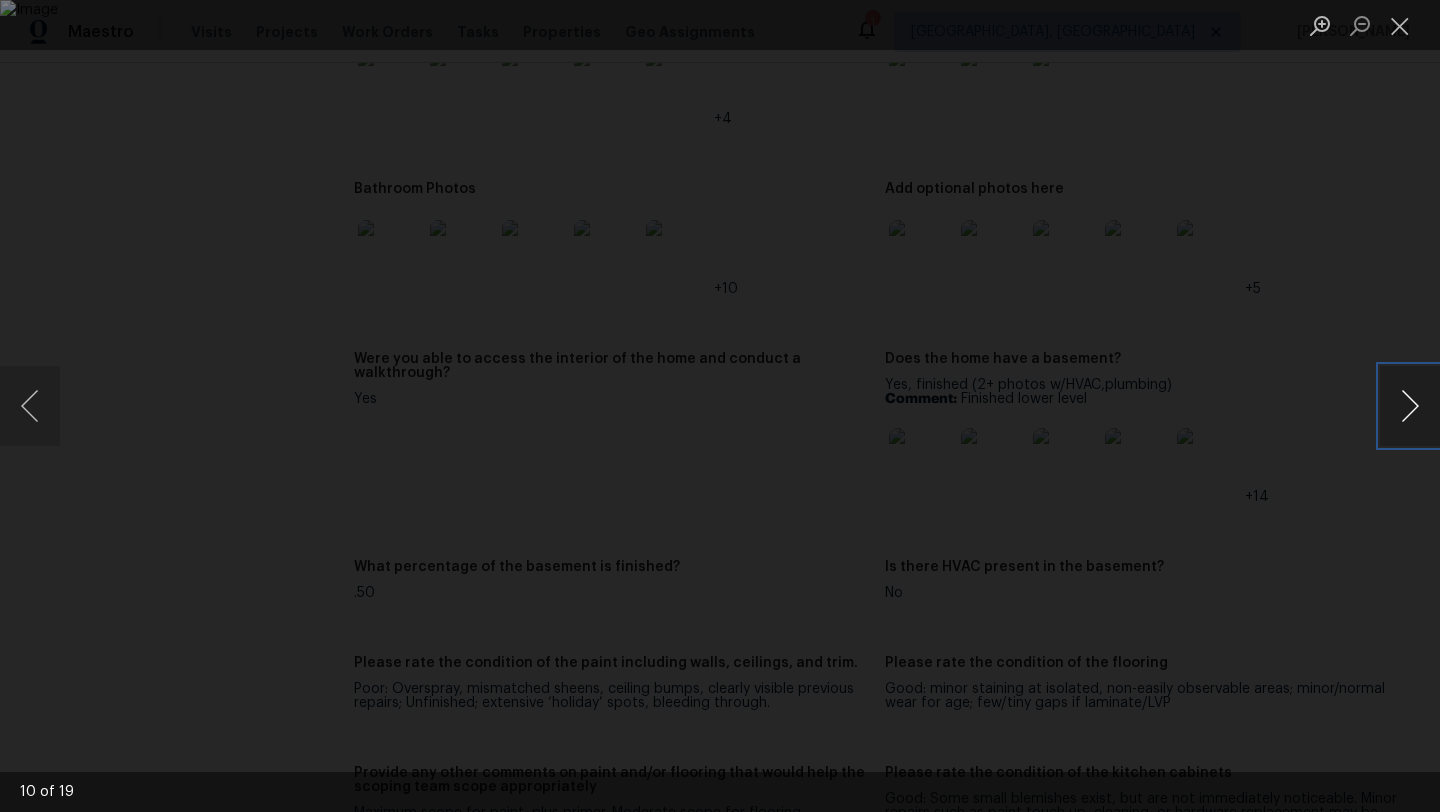 click at bounding box center [1410, 406] 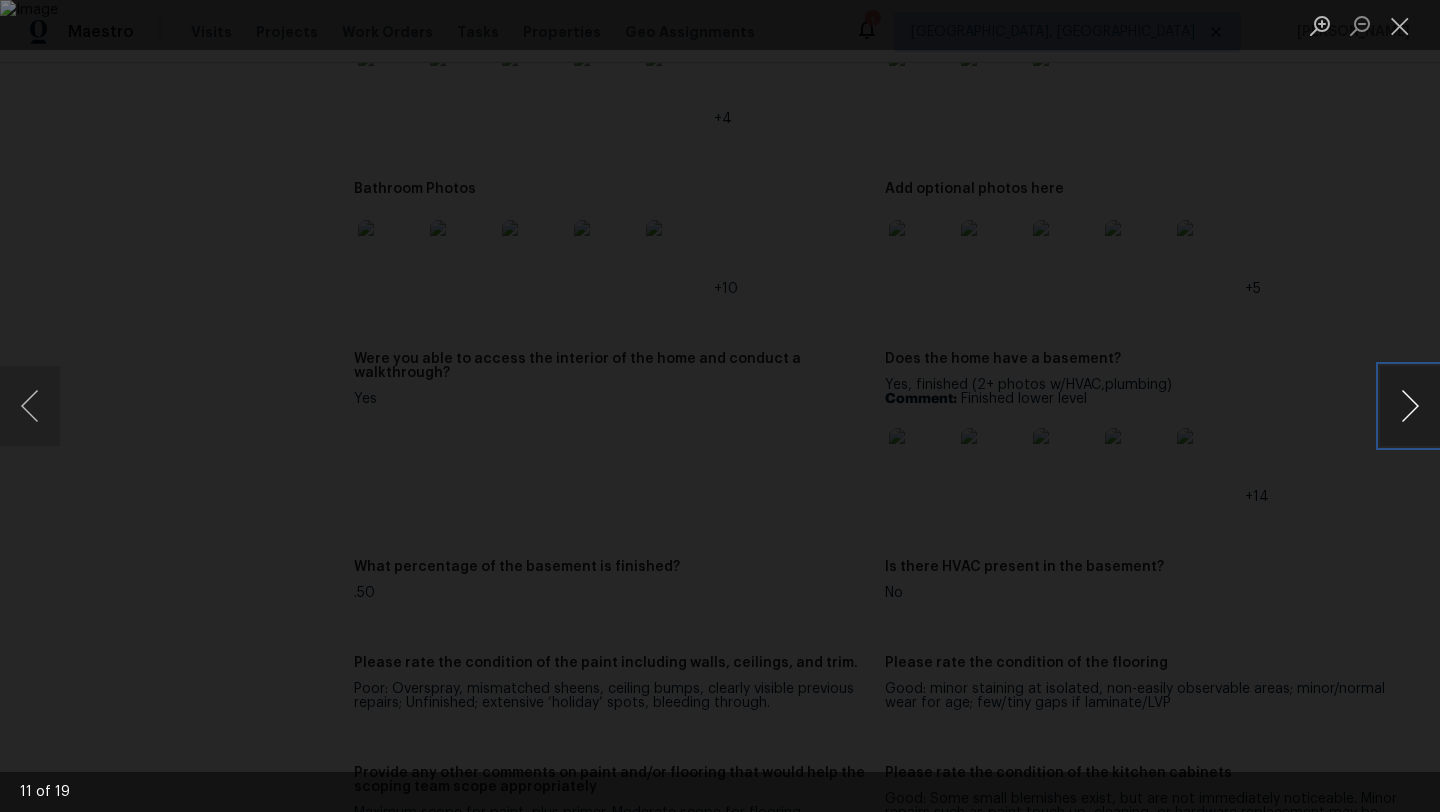 click at bounding box center (1410, 406) 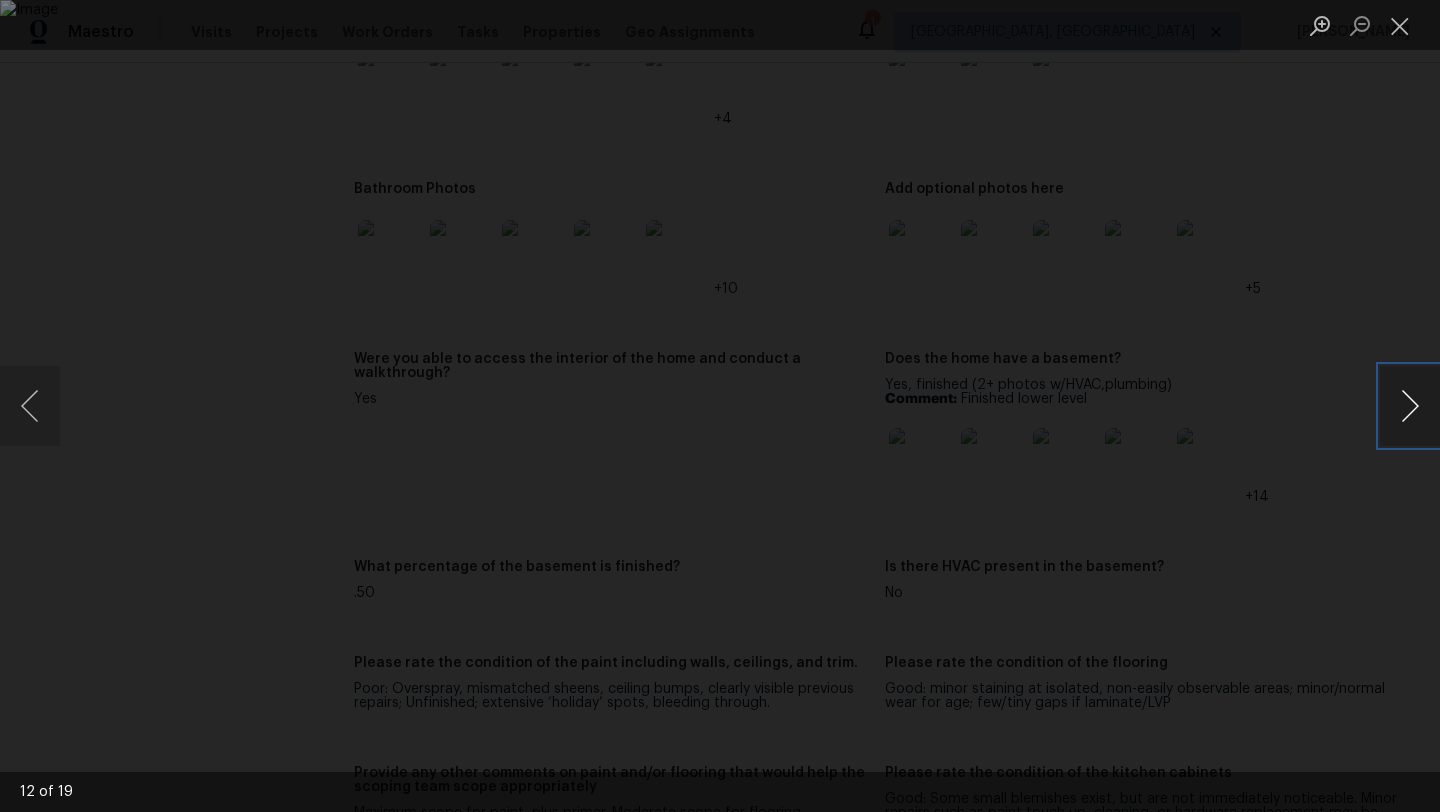 click at bounding box center [1410, 406] 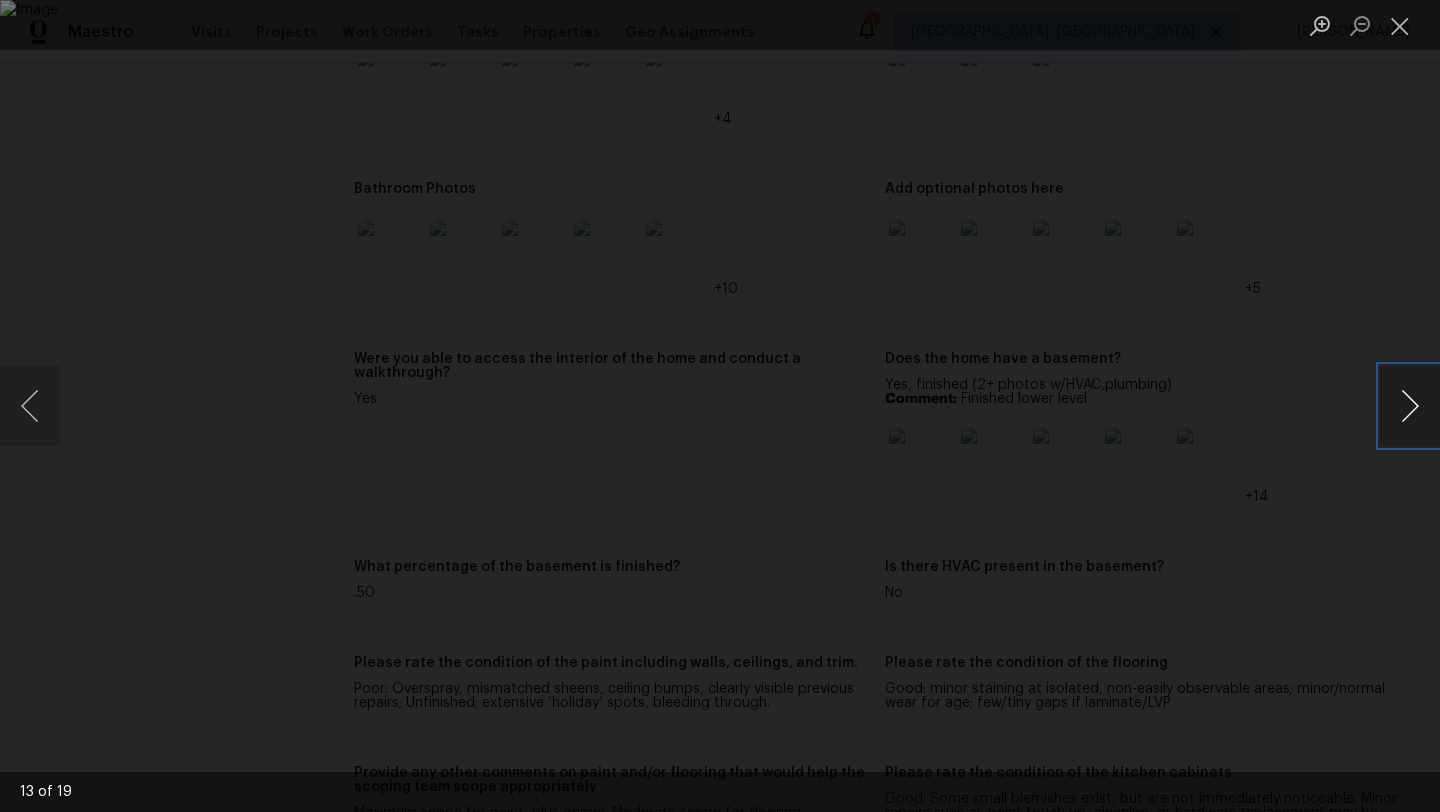 click at bounding box center [1410, 406] 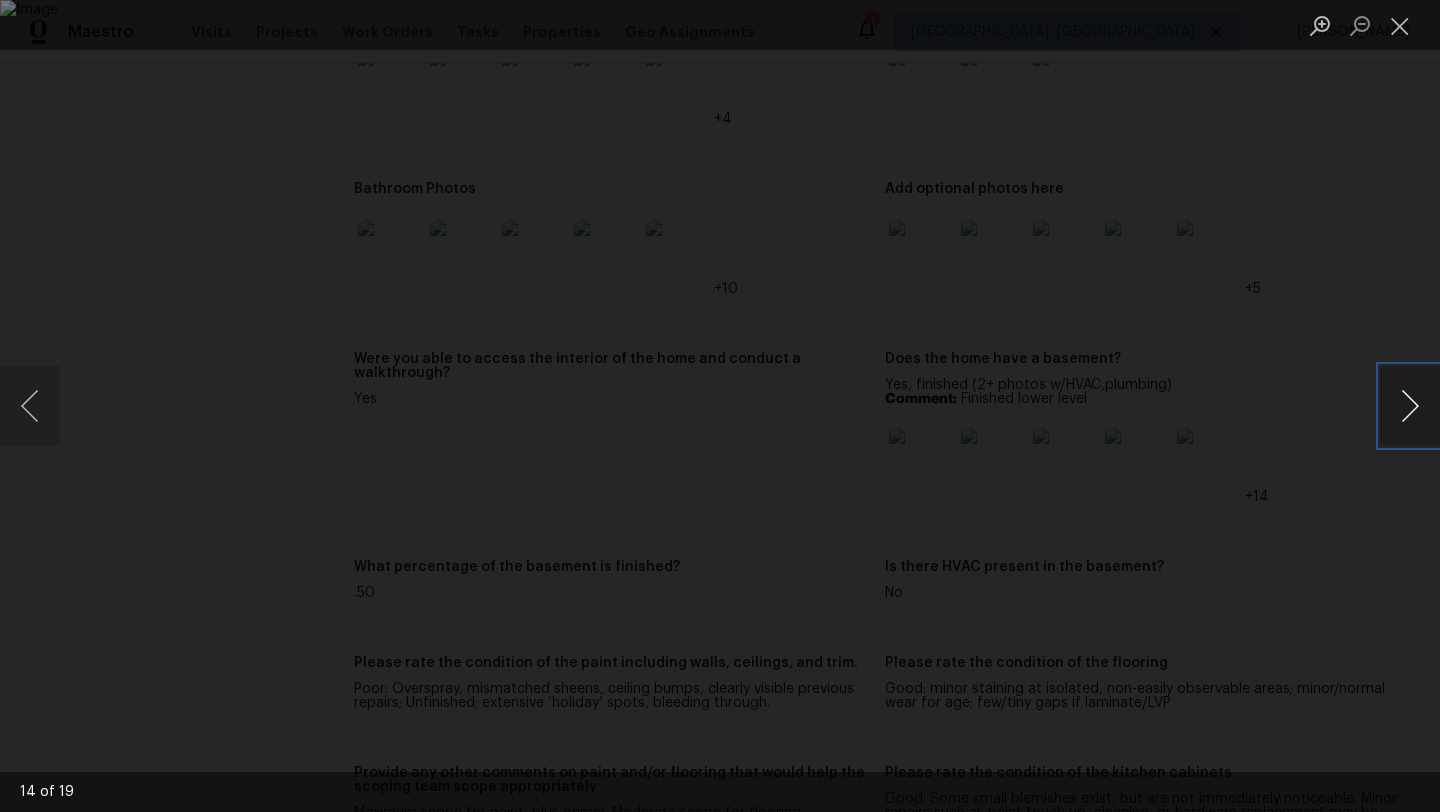 click at bounding box center (1410, 406) 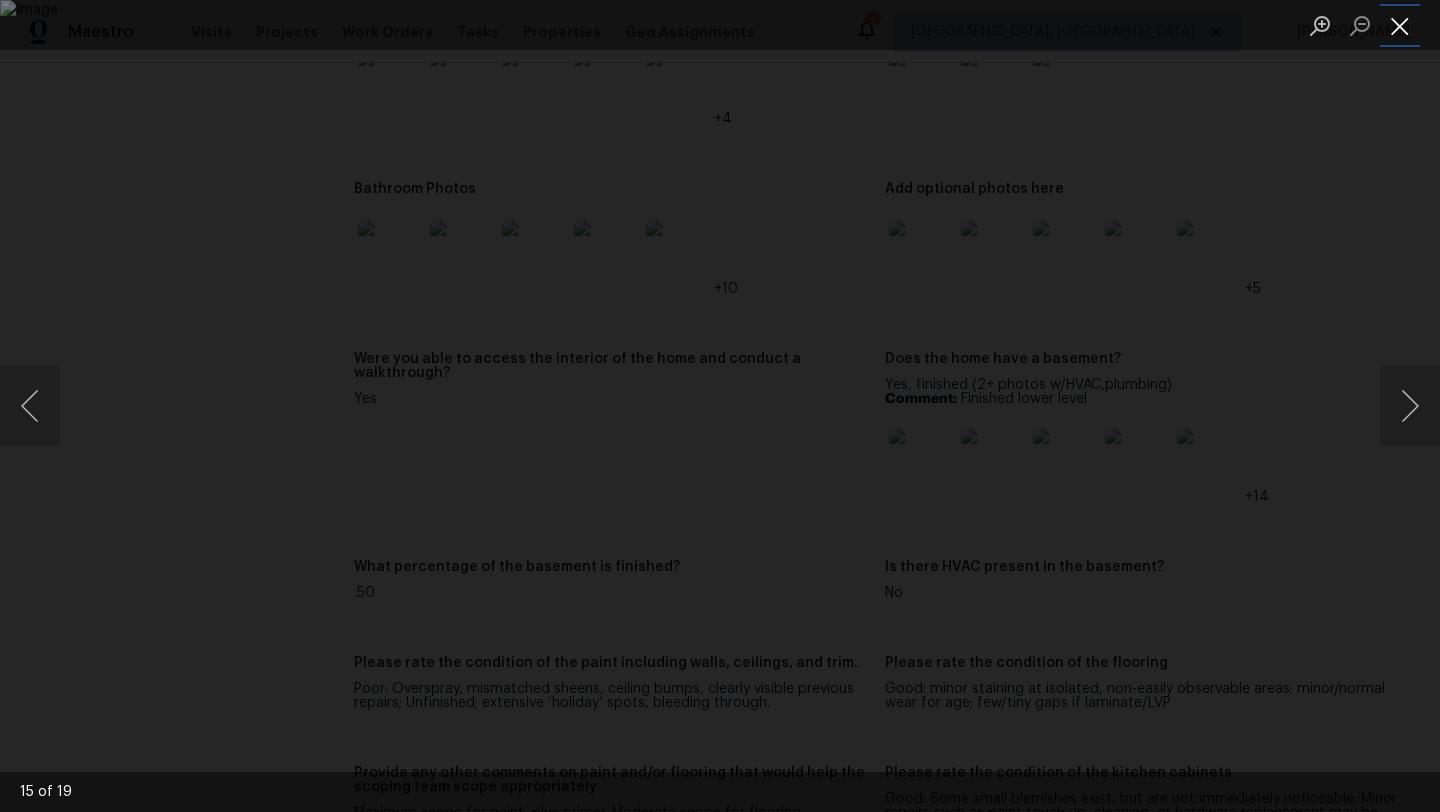 click at bounding box center (1400, 25) 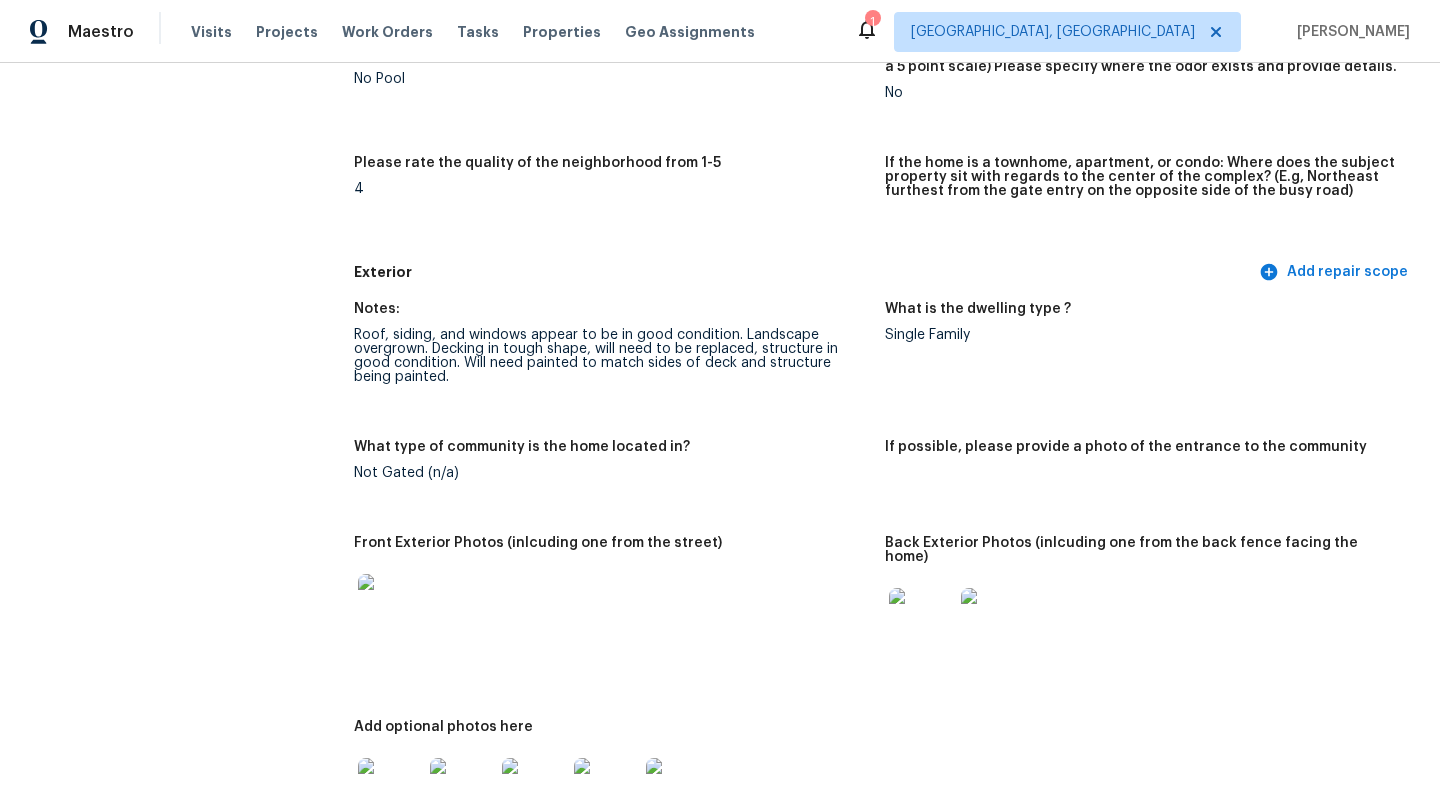 scroll, scrollTop: 0, scrollLeft: 0, axis: both 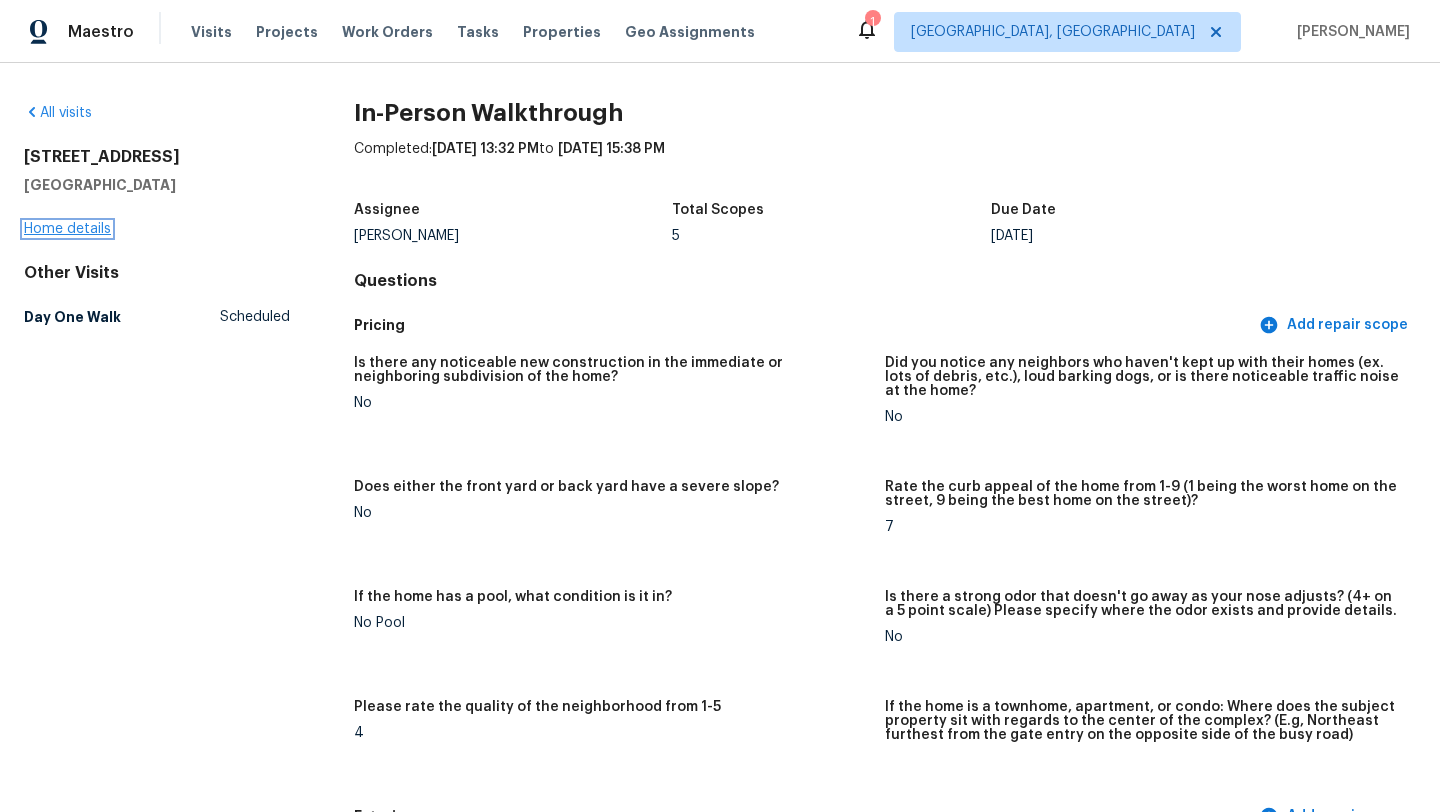 click on "Home details" at bounding box center (67, 229) 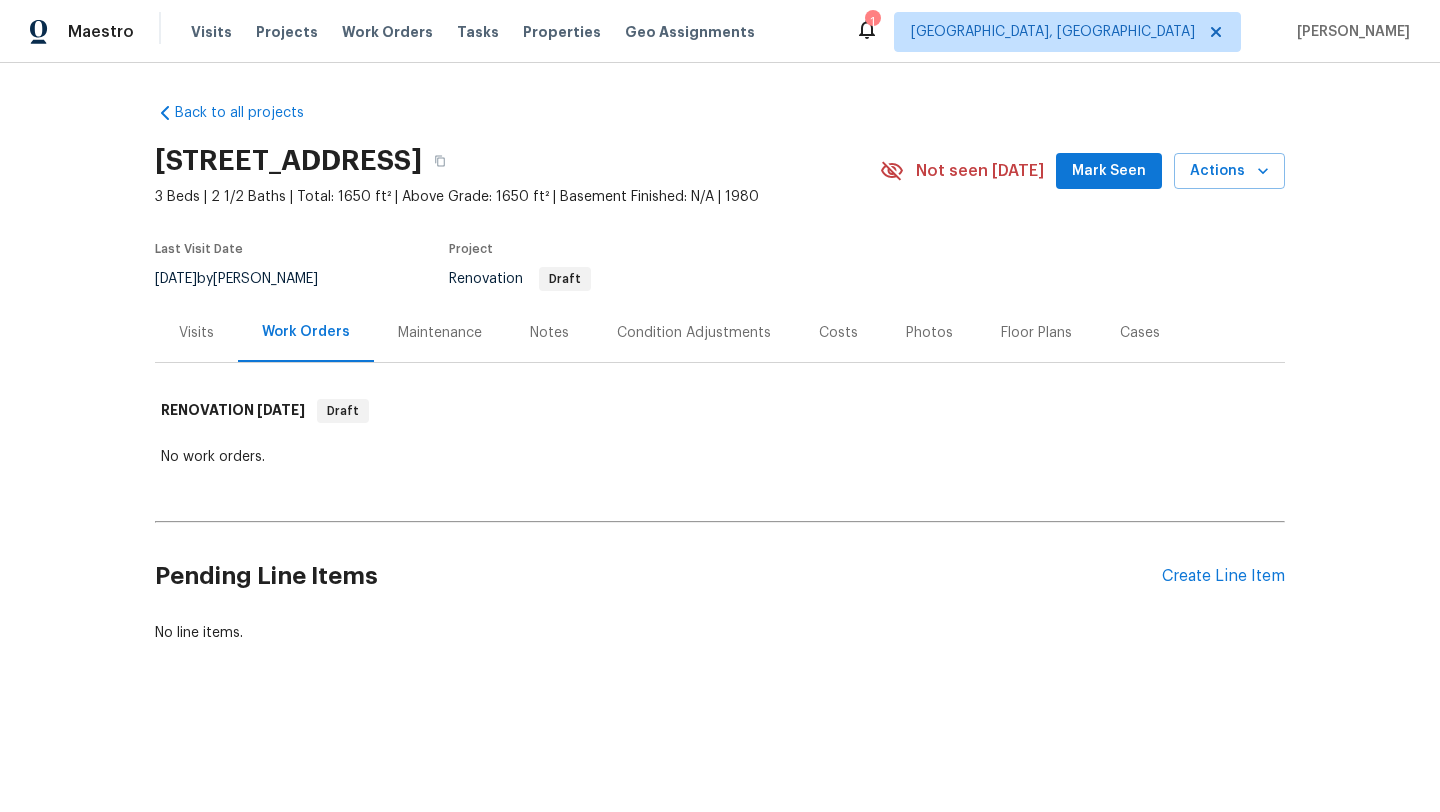 click on "Notes" at bounding box center [549, 333] 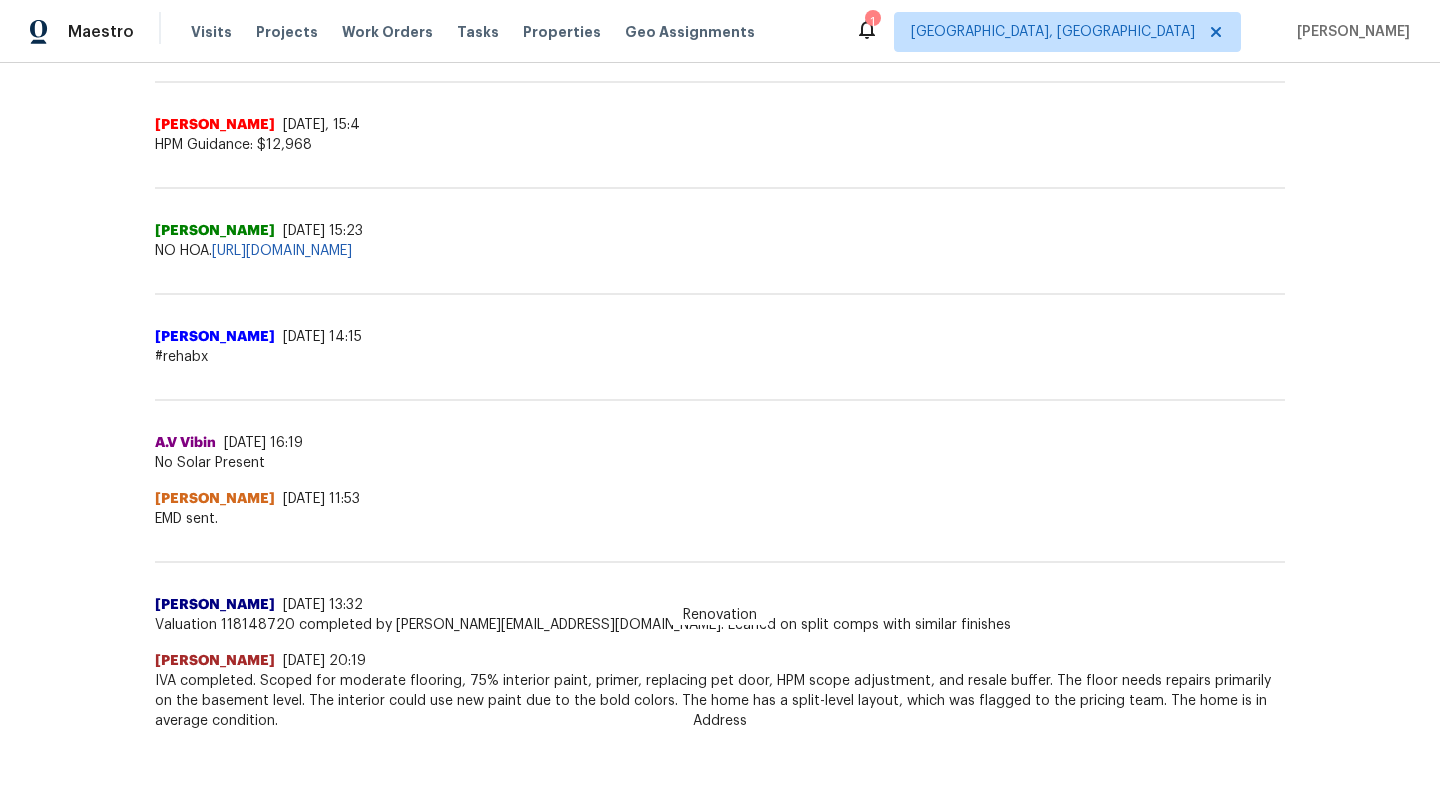 scroll, scrollTop: 571, scrollLeft: 0, axis: vertical 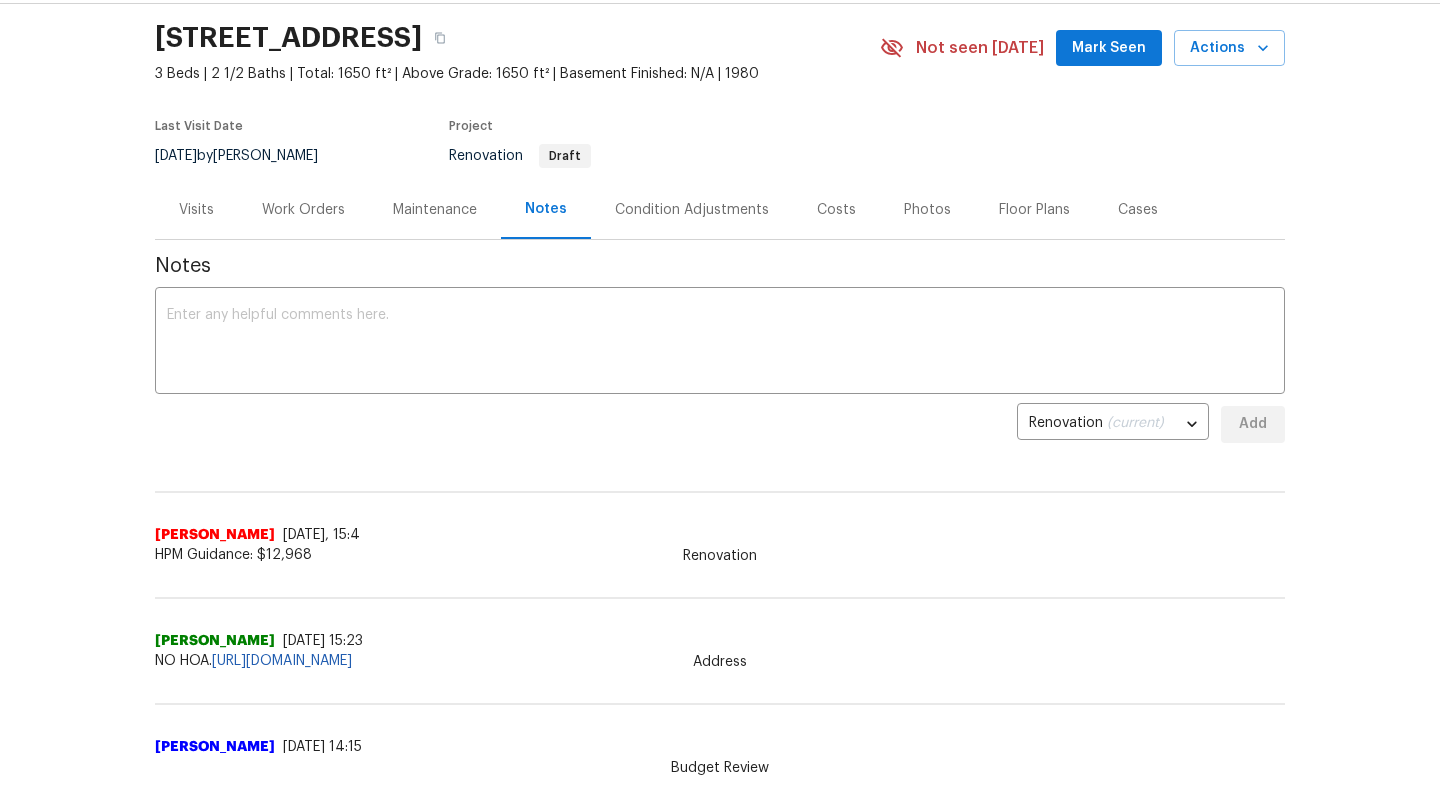 click on "Visits" at bounding box center [196, 210] 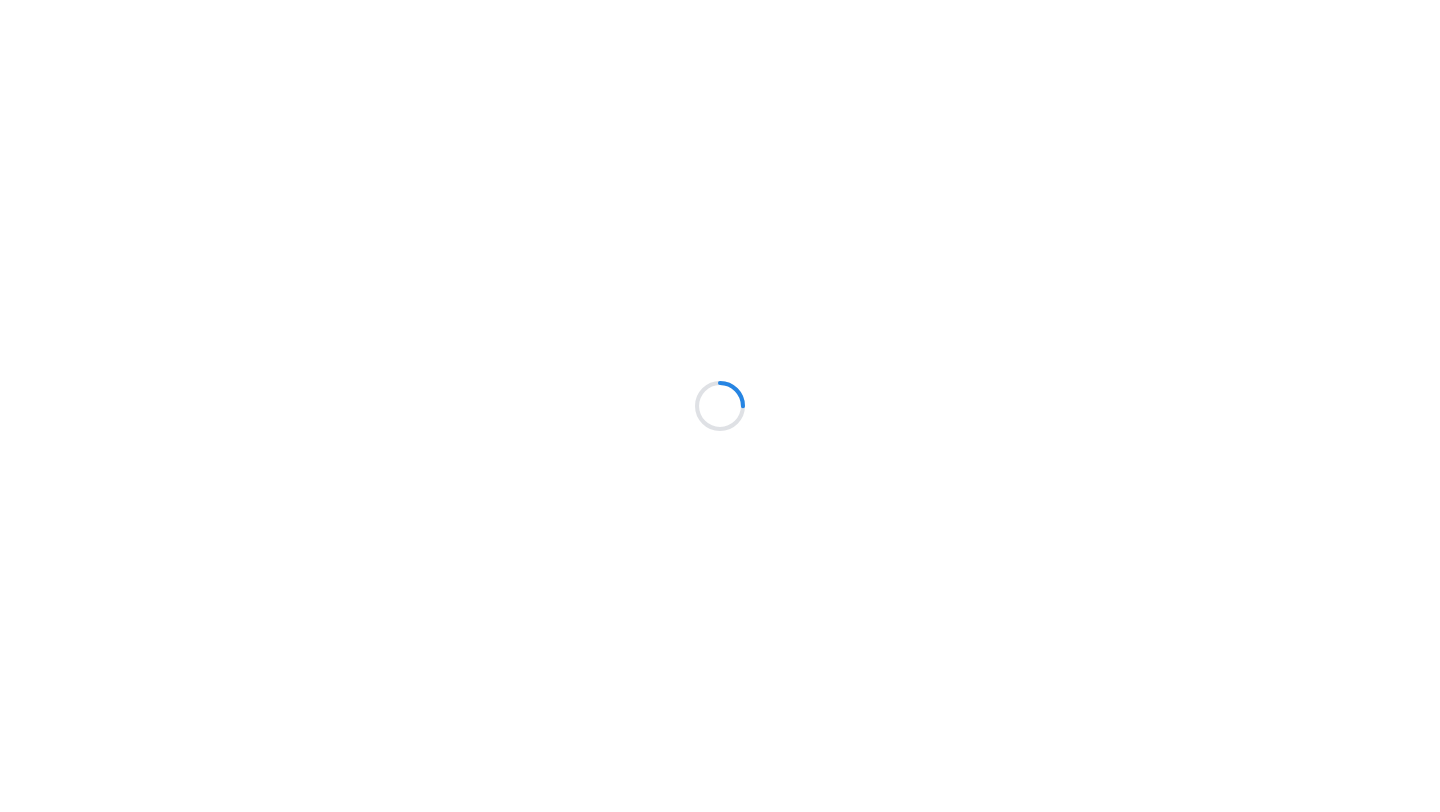 scroll, scrollTop: 0, scrollLeft: 0, axis: both 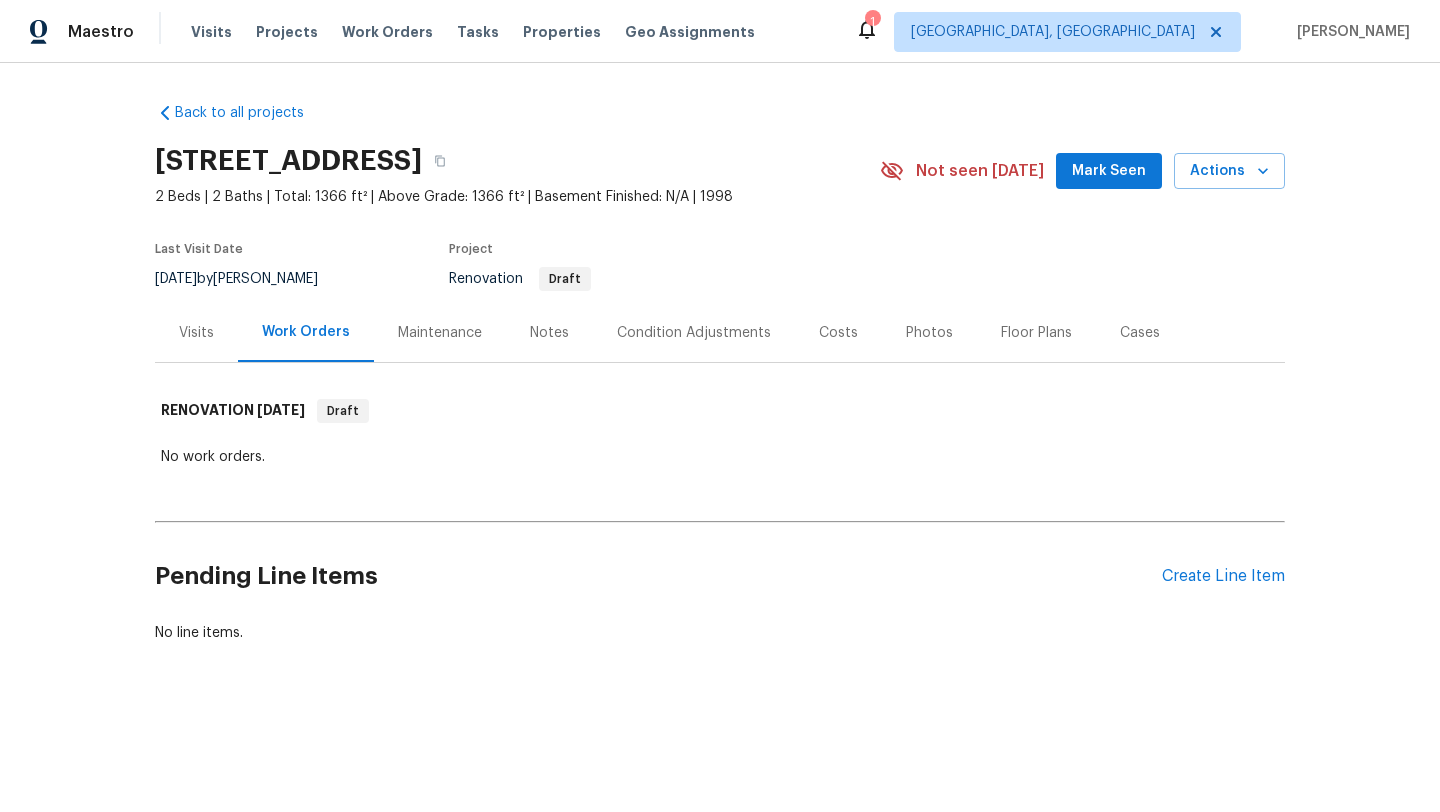 click on "Notes" at bounding box center [549, 333] 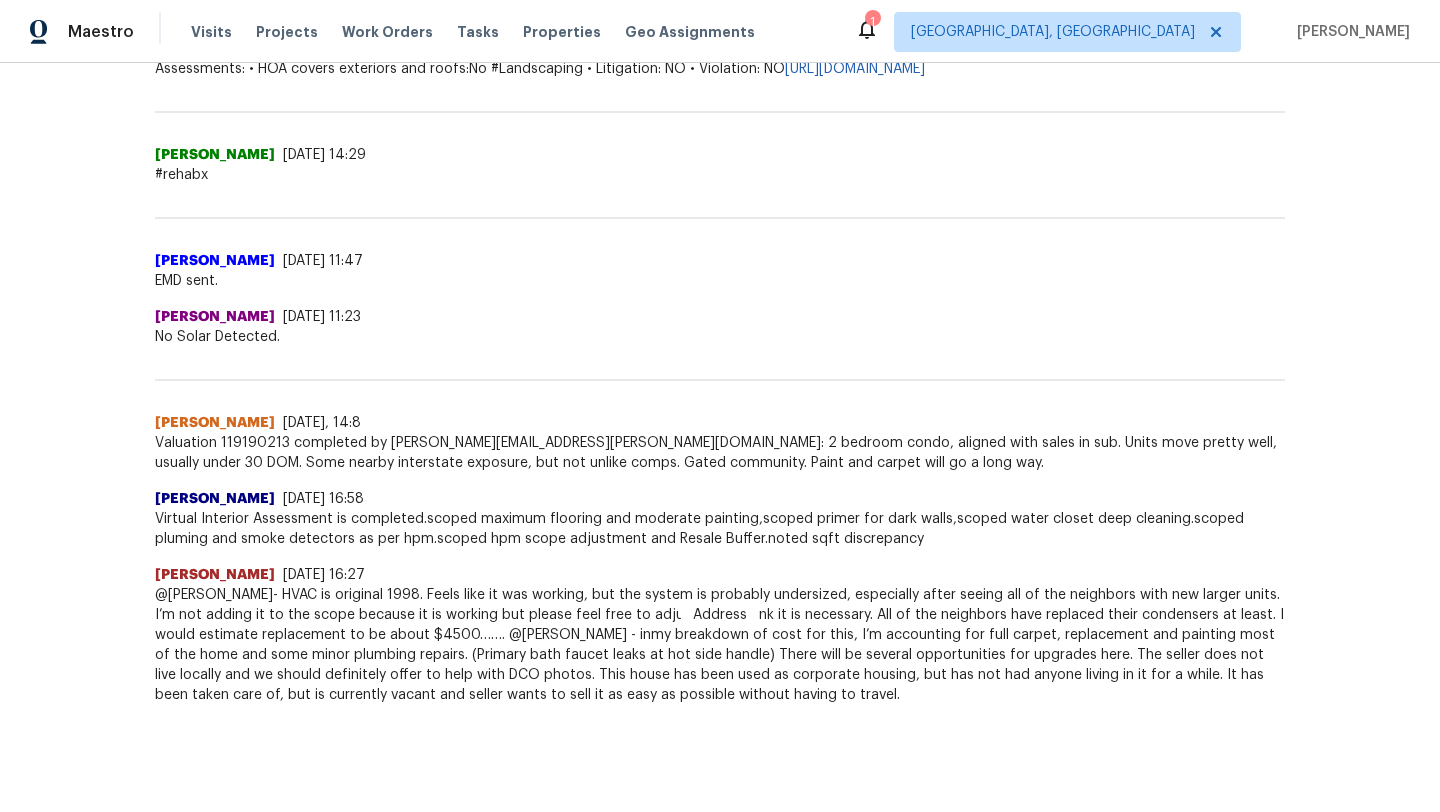 scroll, scrollTop: 753, scrollLeft: 0, axis: vertical 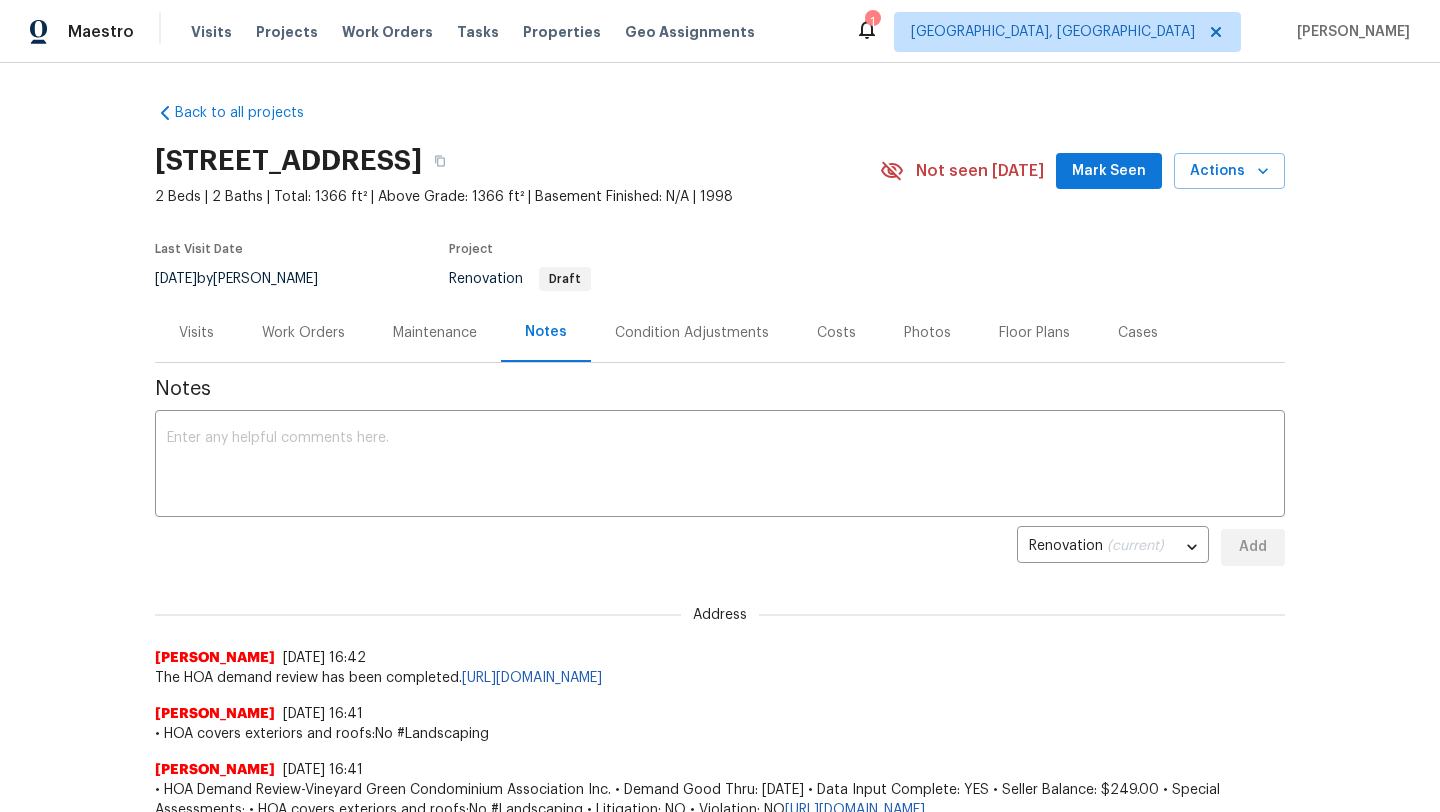 click on "Visits" at bounding box center [196, 333] 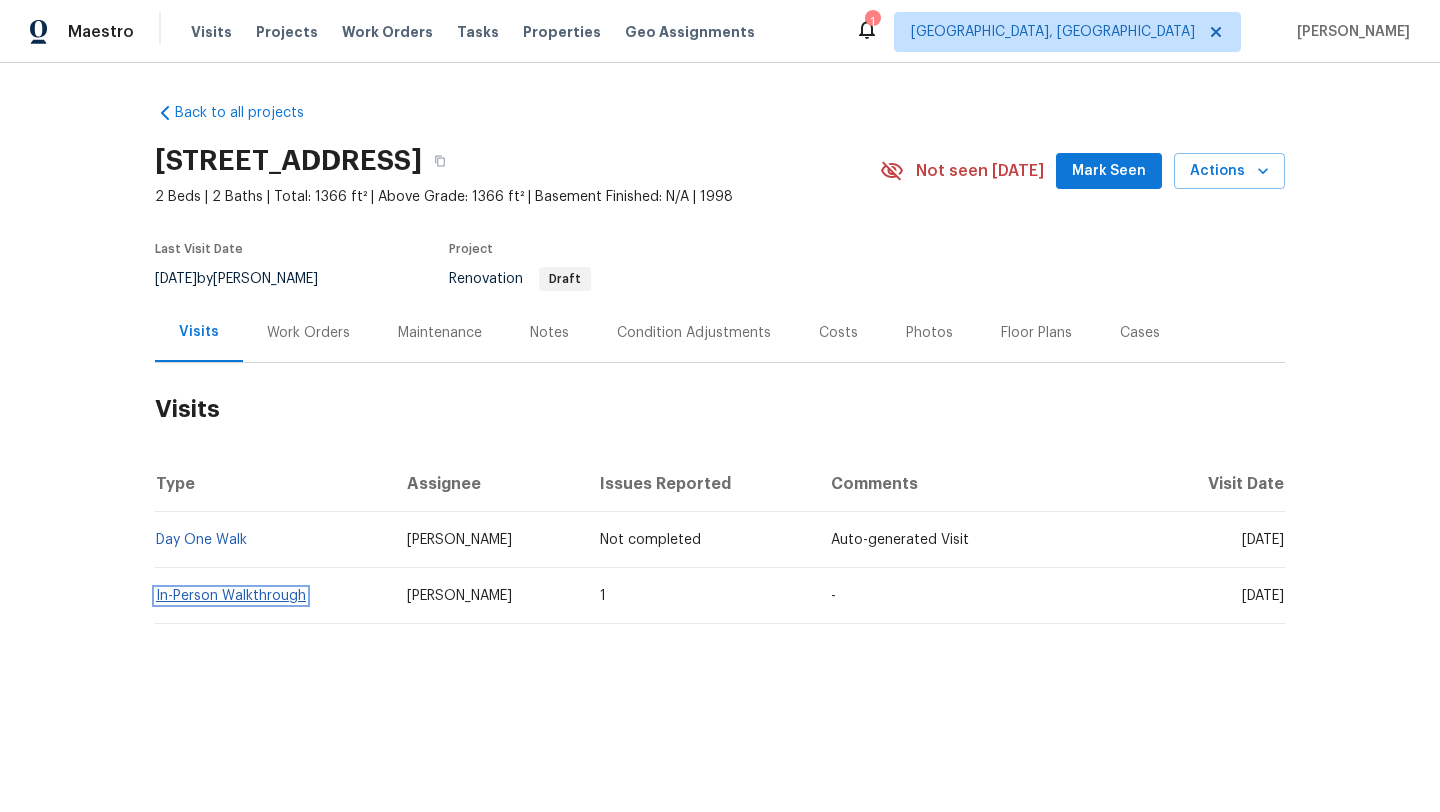 click on "In-Person Walkthrough" at bounding box center (231, 596) 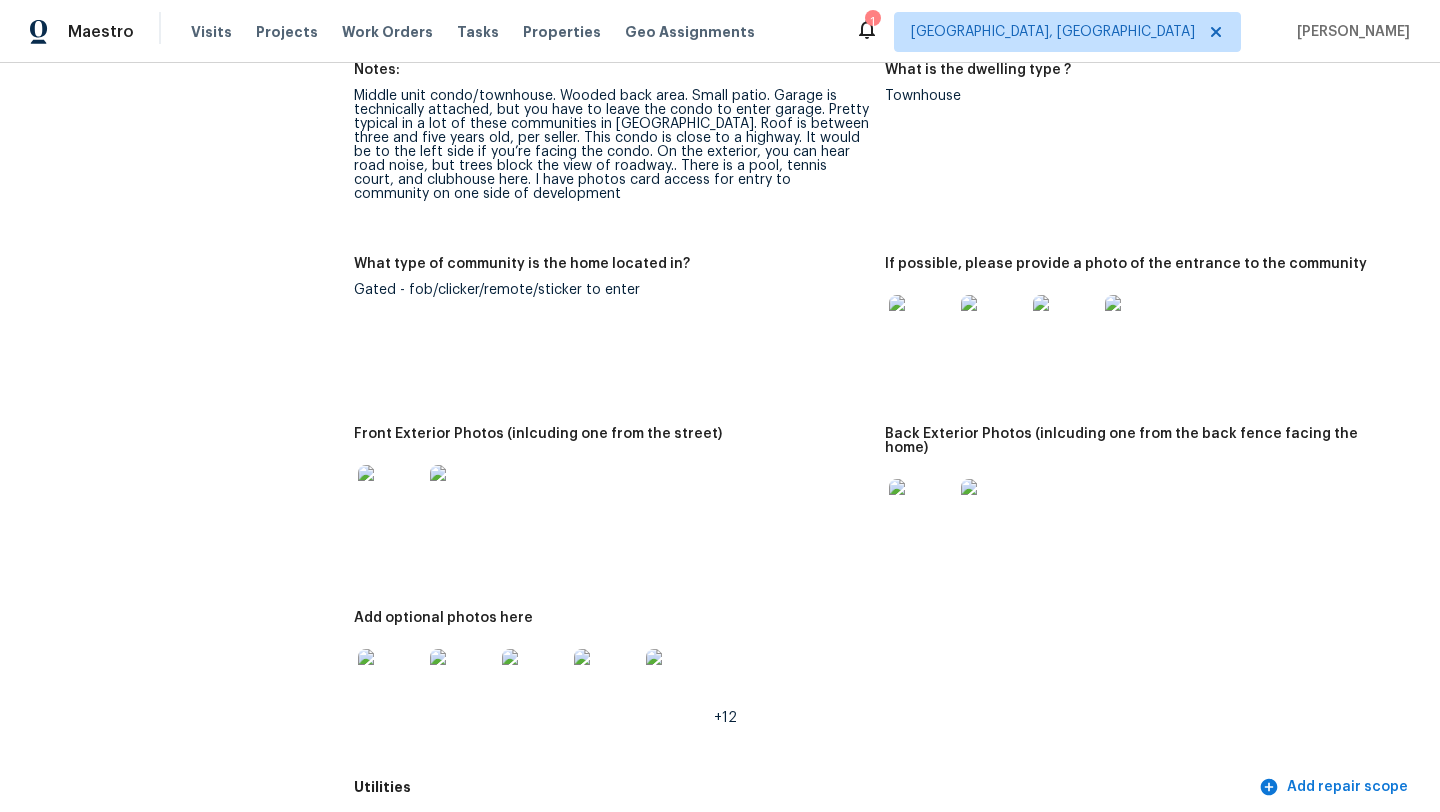 scroll, scrollTop: 825, scrollLeft: 0, axis: vertical 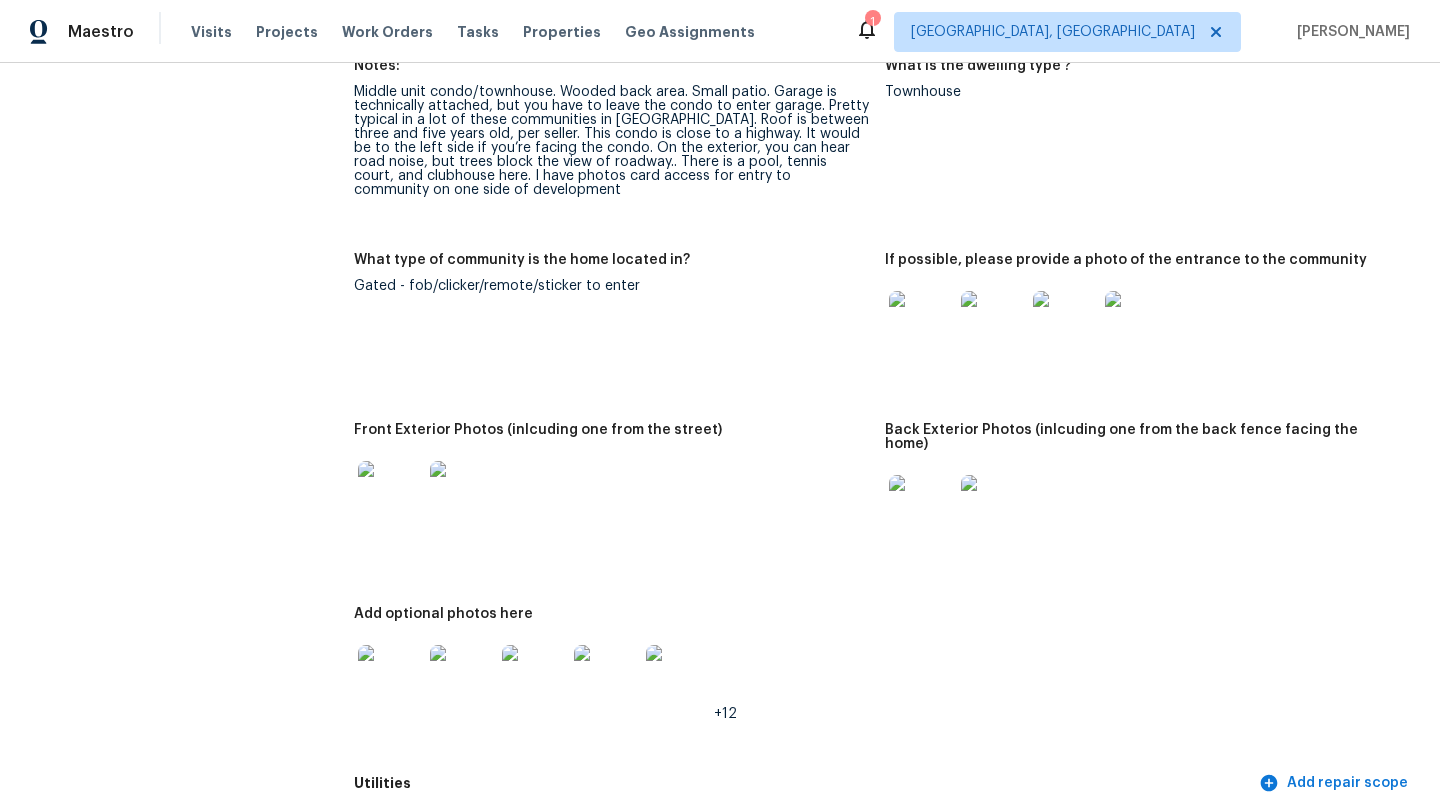 click at bounding box center [921, 323] 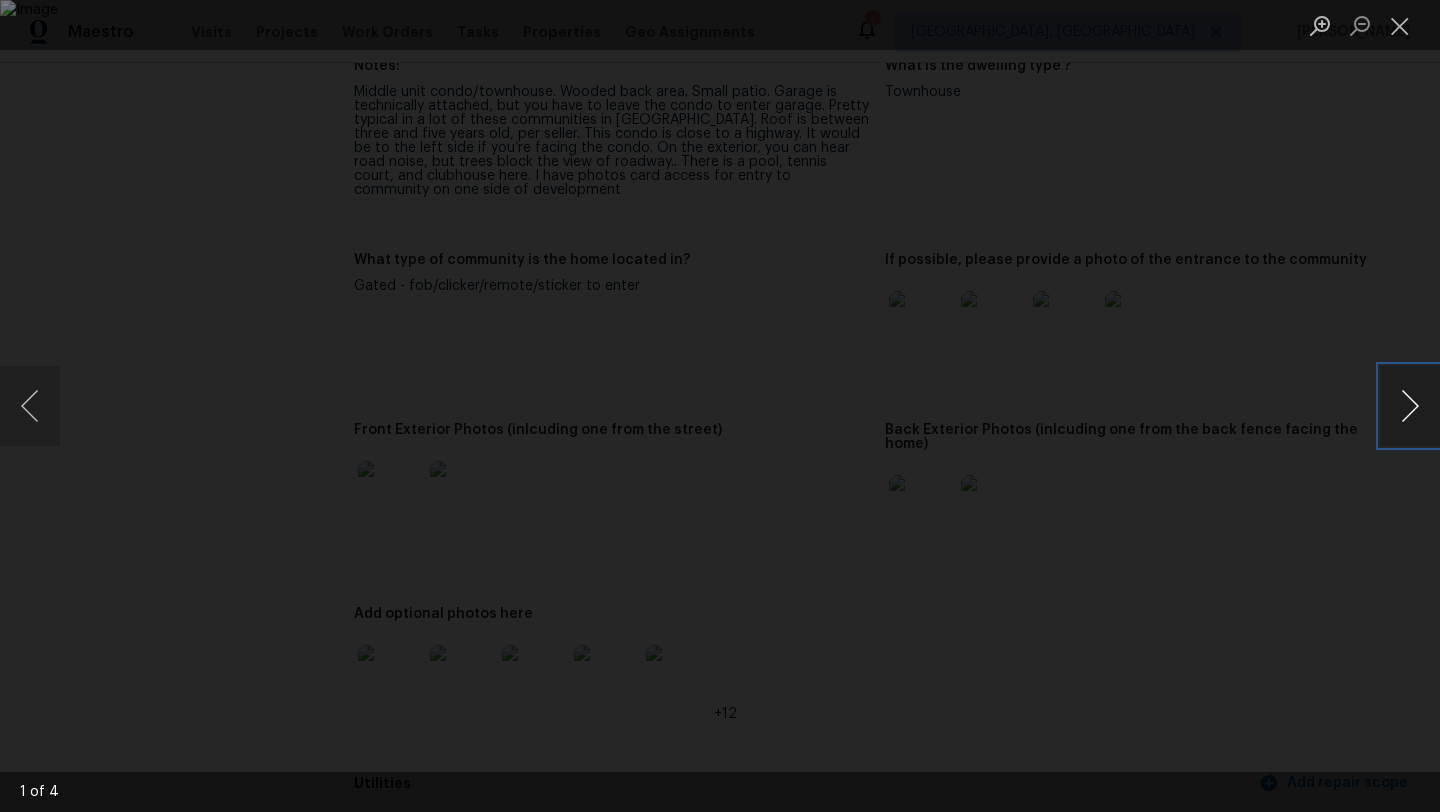 click at bounding box center [1410, 406] 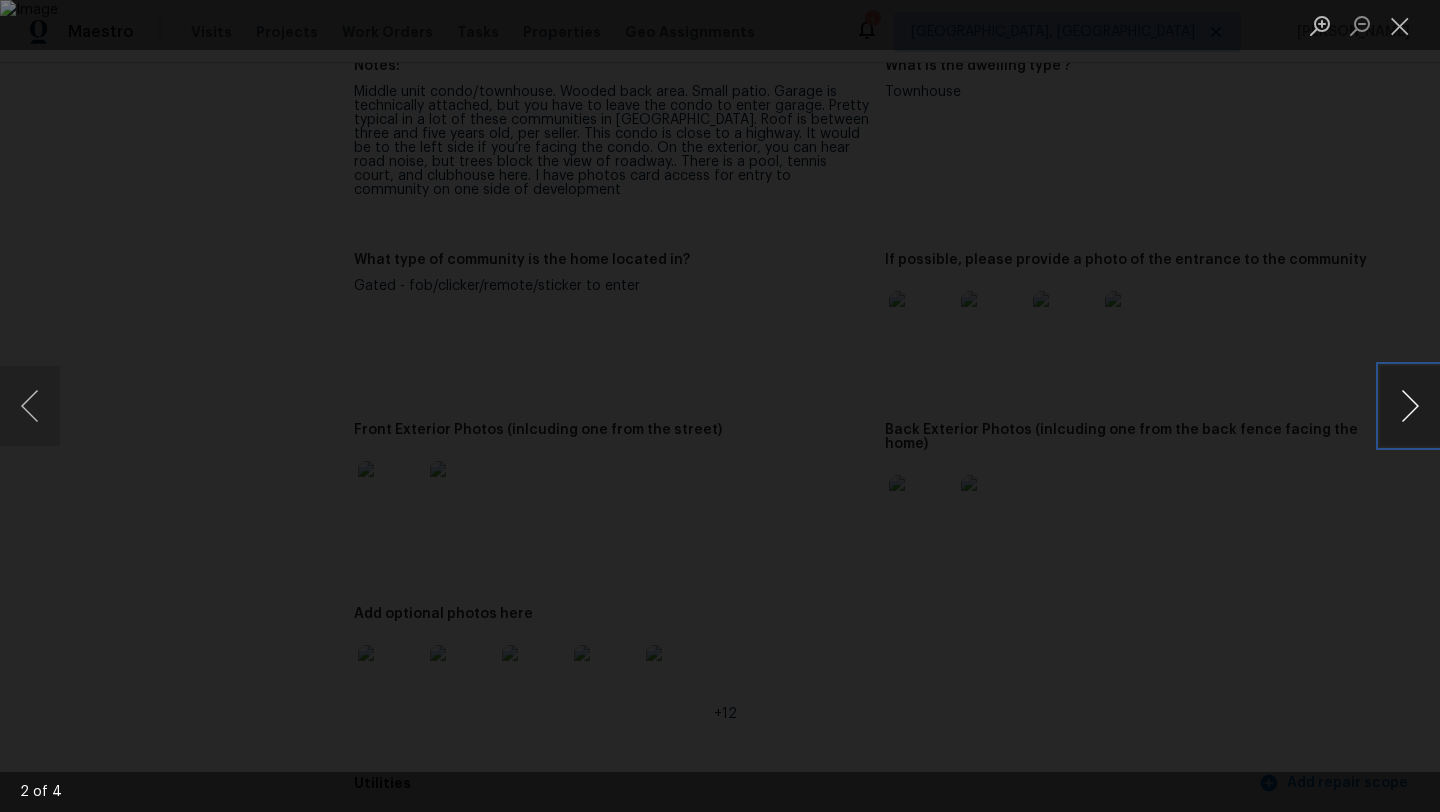 click at bounding box center [1410, 406] 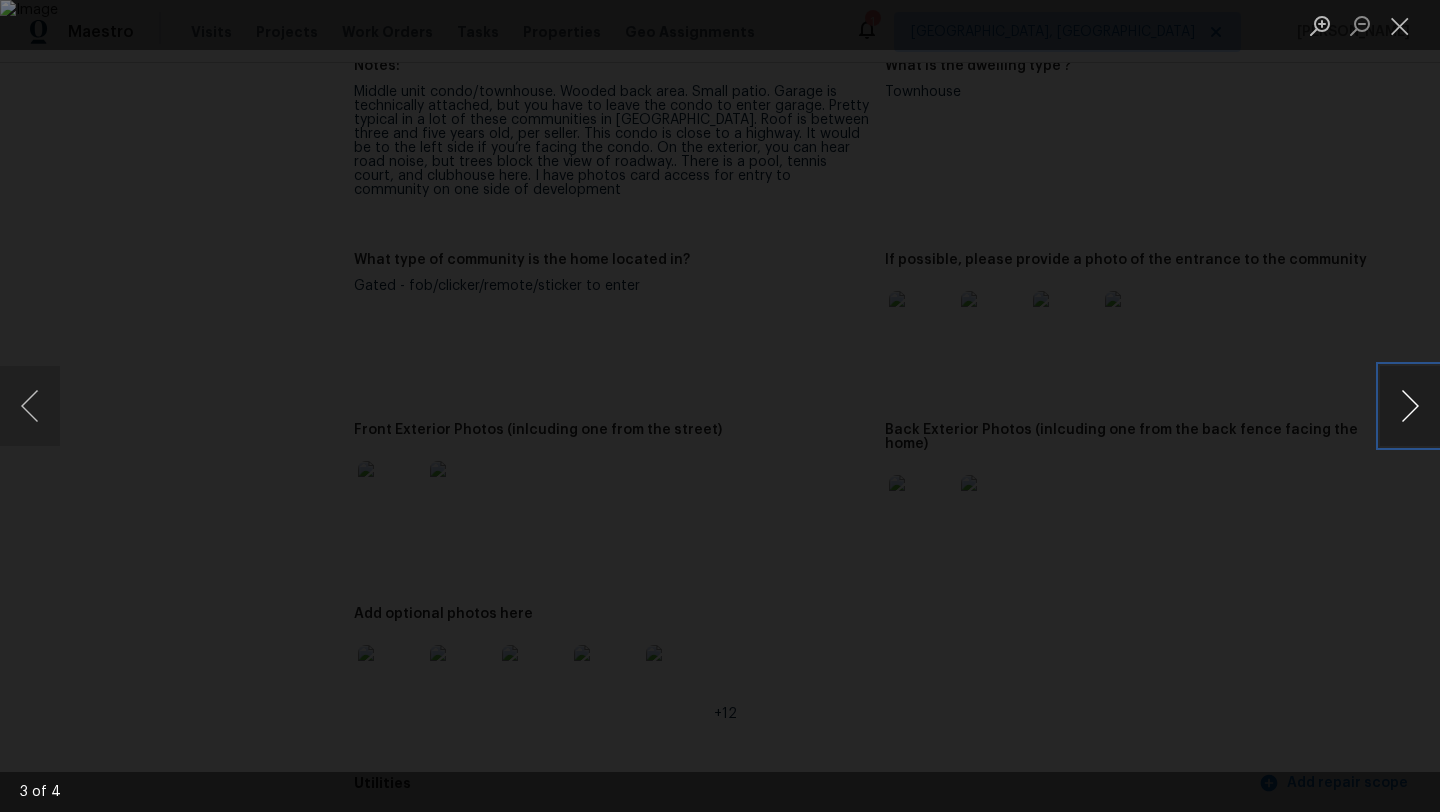 click at bounding box center [1410, 406] 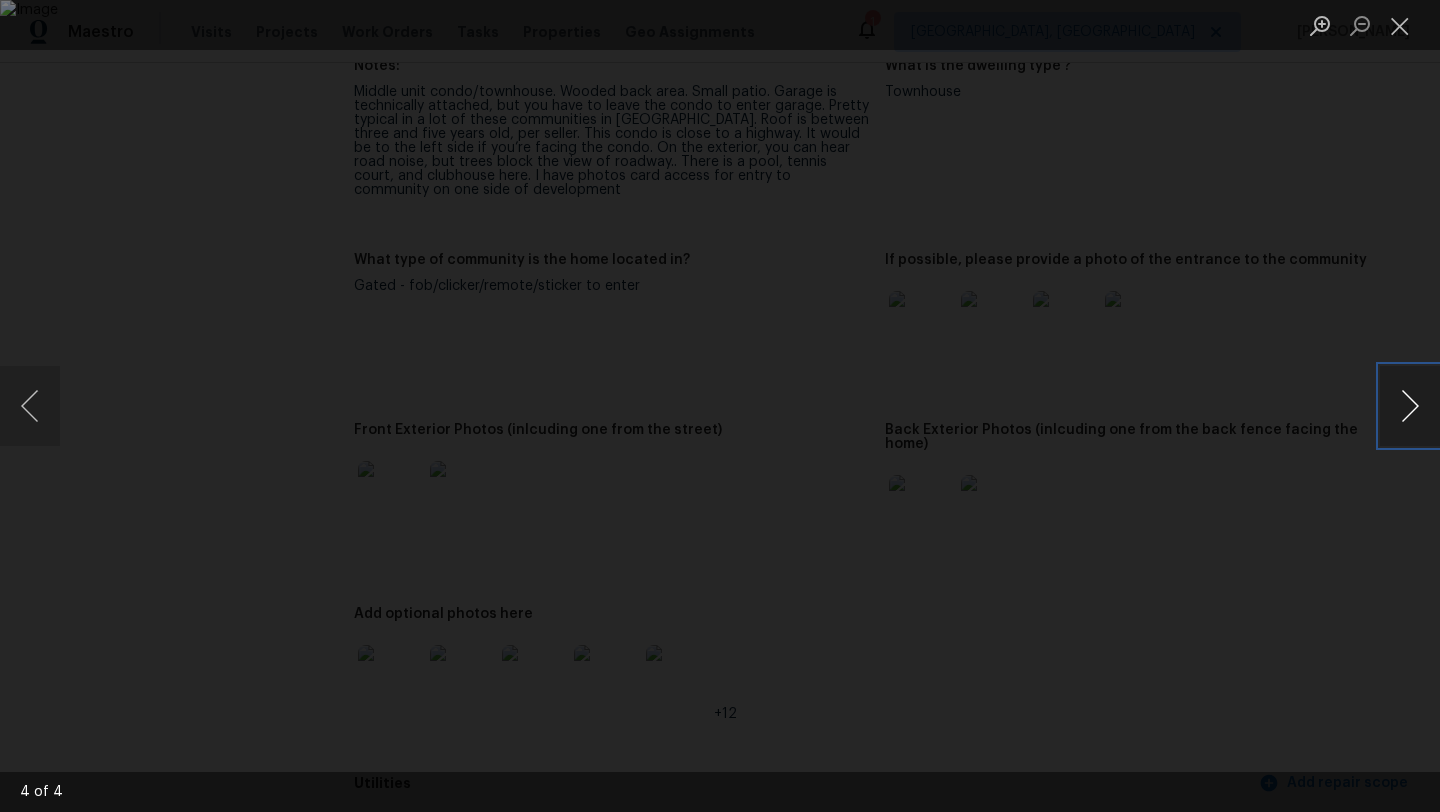 click at bounding box center [1410, 406] 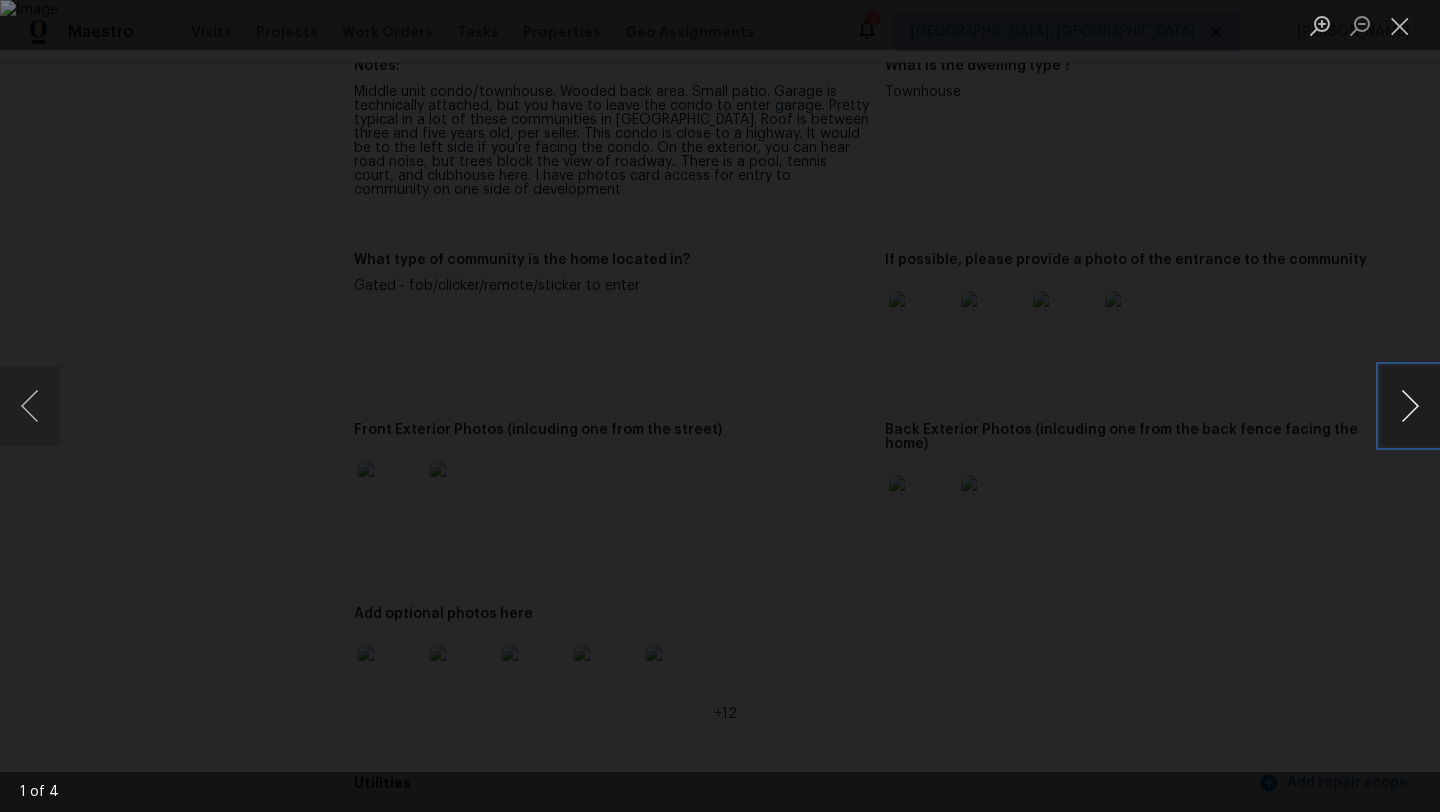 click at bounding box center (1410, 406) 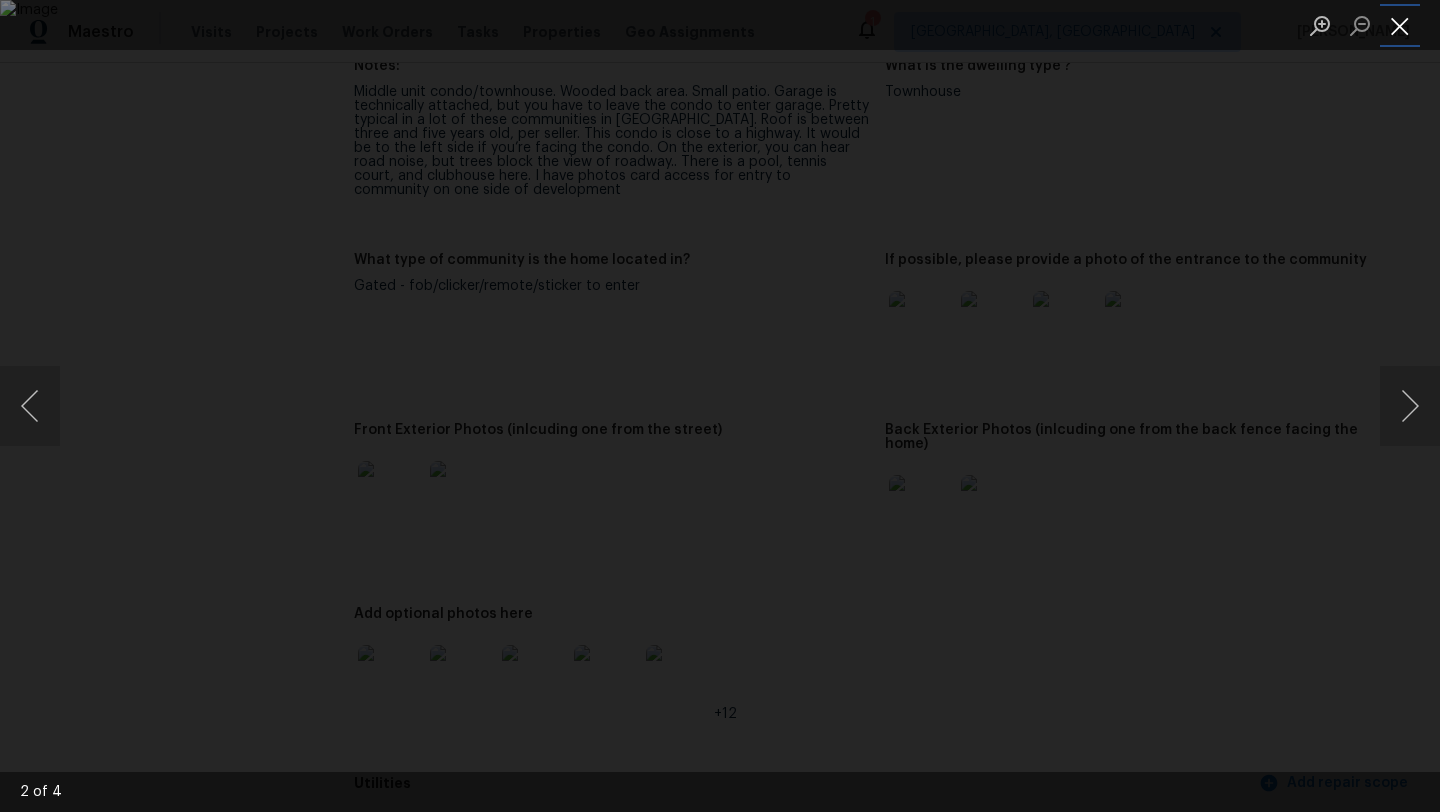 click at bounding box center [1400, 25] 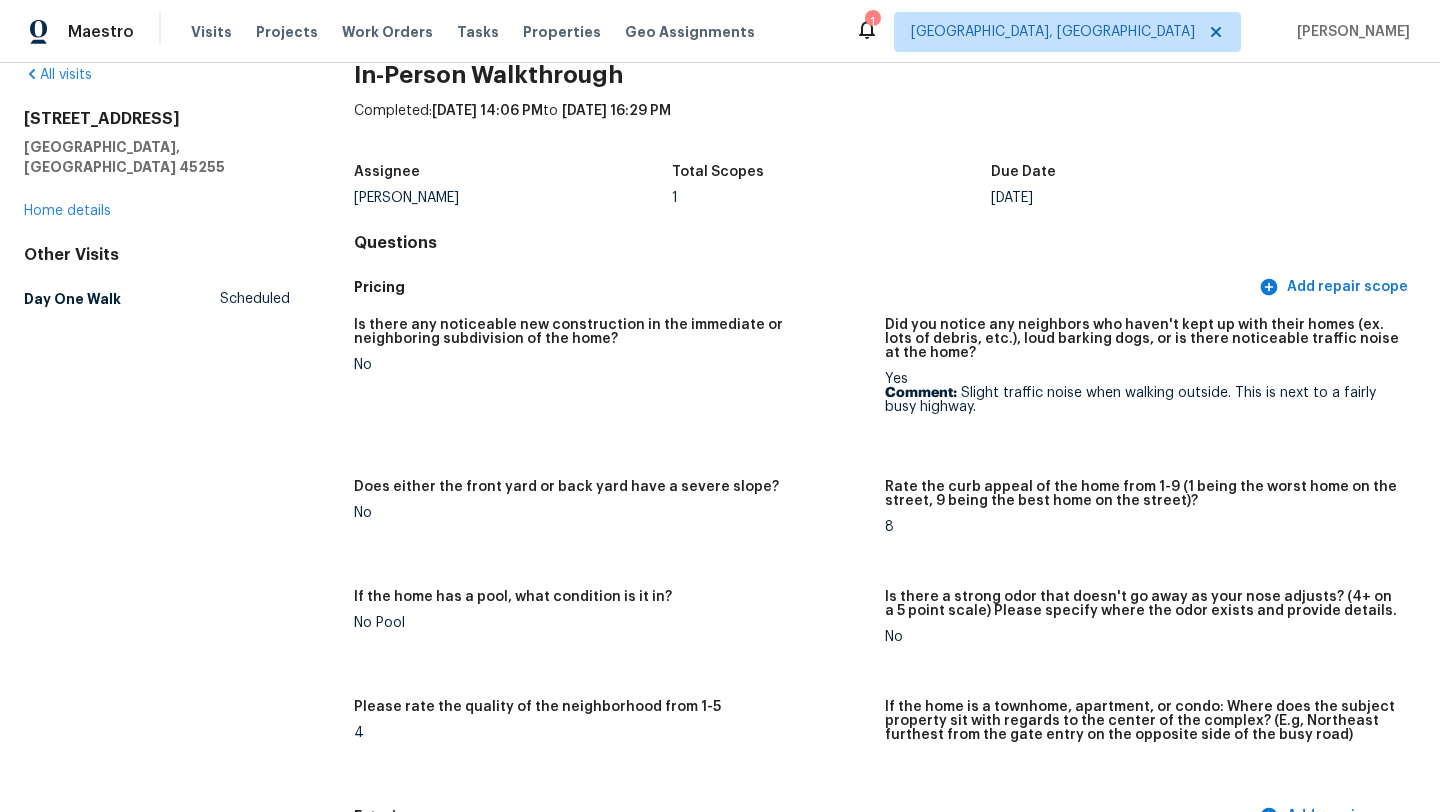scroll, scrollTop: 0, scrollLeft: 0, axis: both 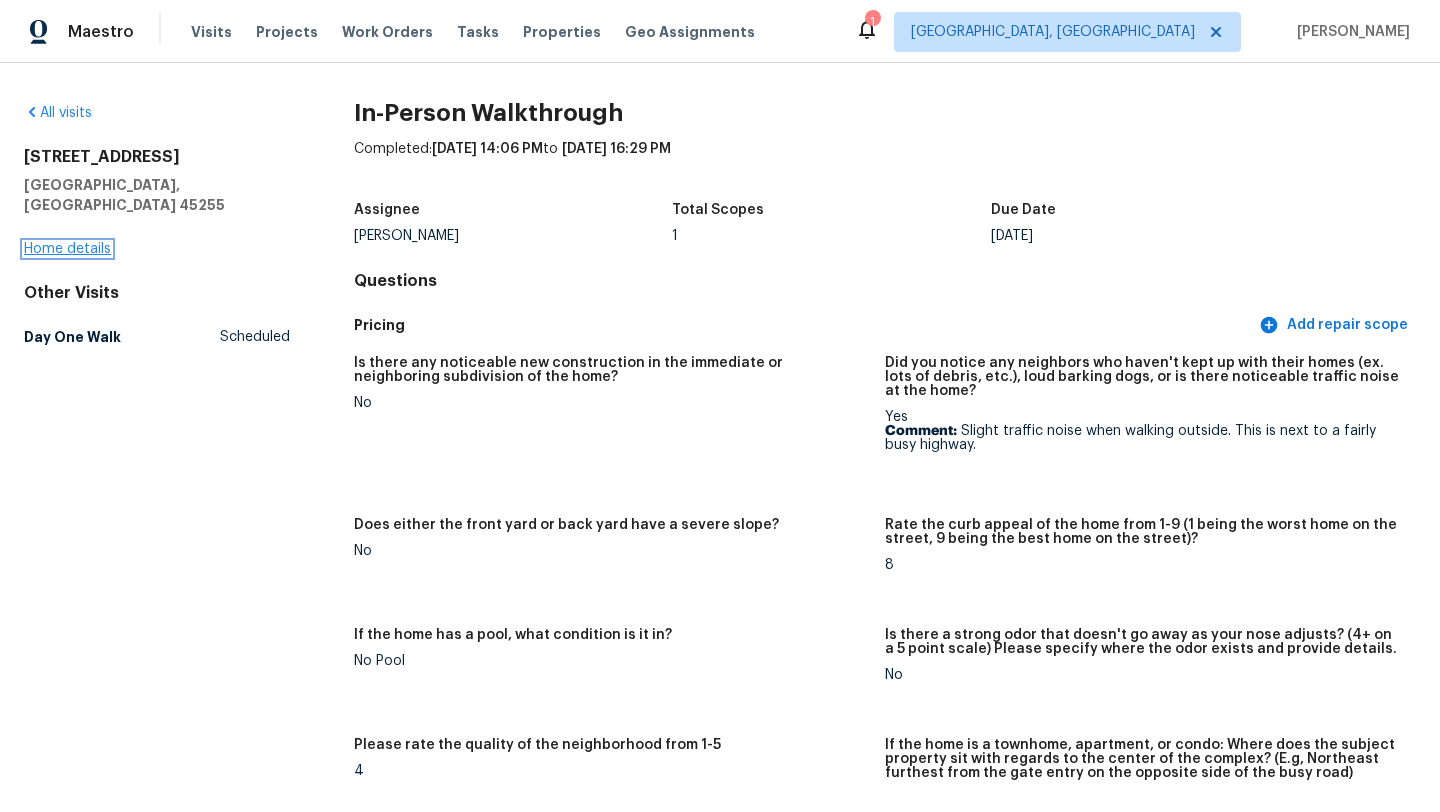 click on "Home details" at bounding box center (67, 249) 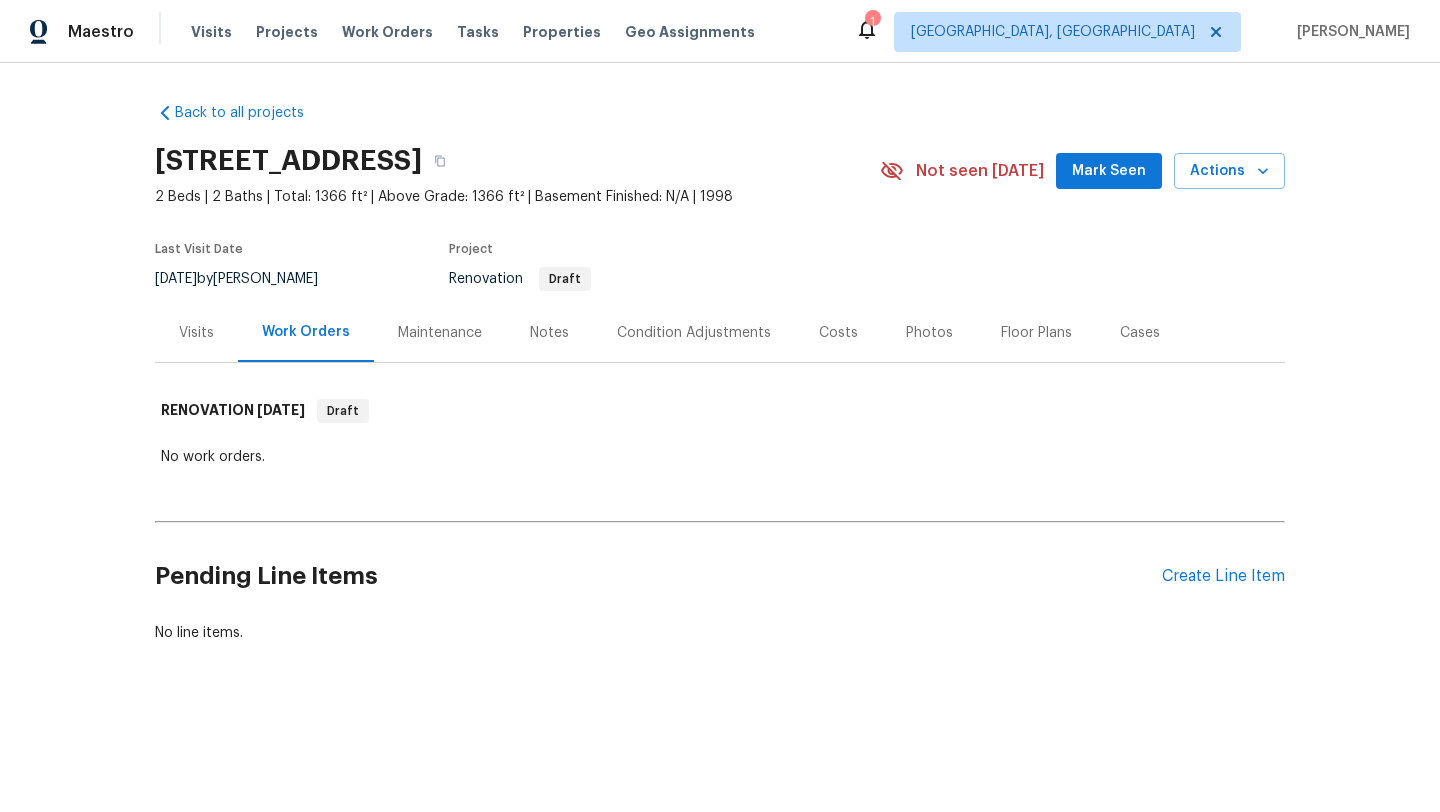 click on "Notes" at bounding box center [549, 333] 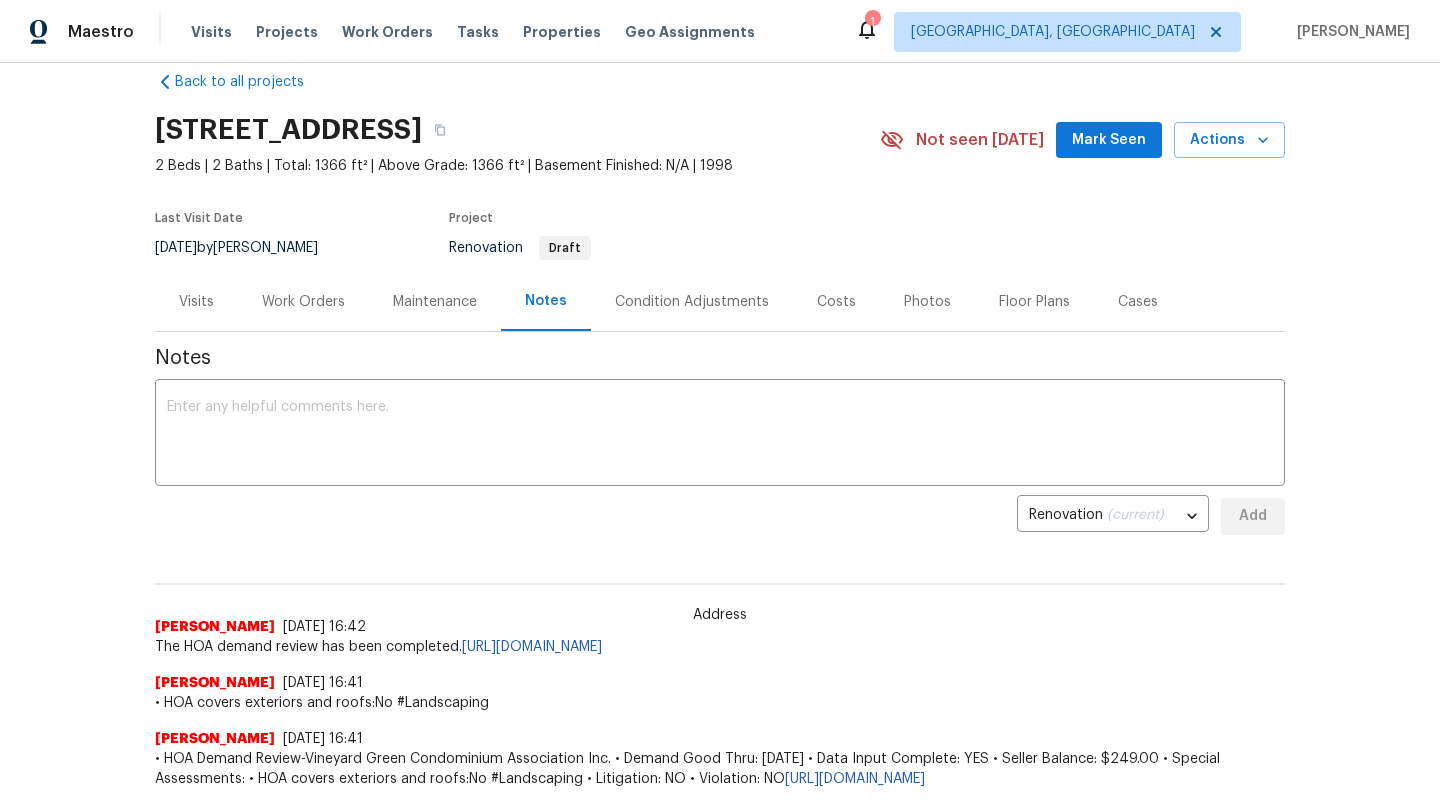 scroll, scrollTop: 0, scrollLeft: 0, axis: both 